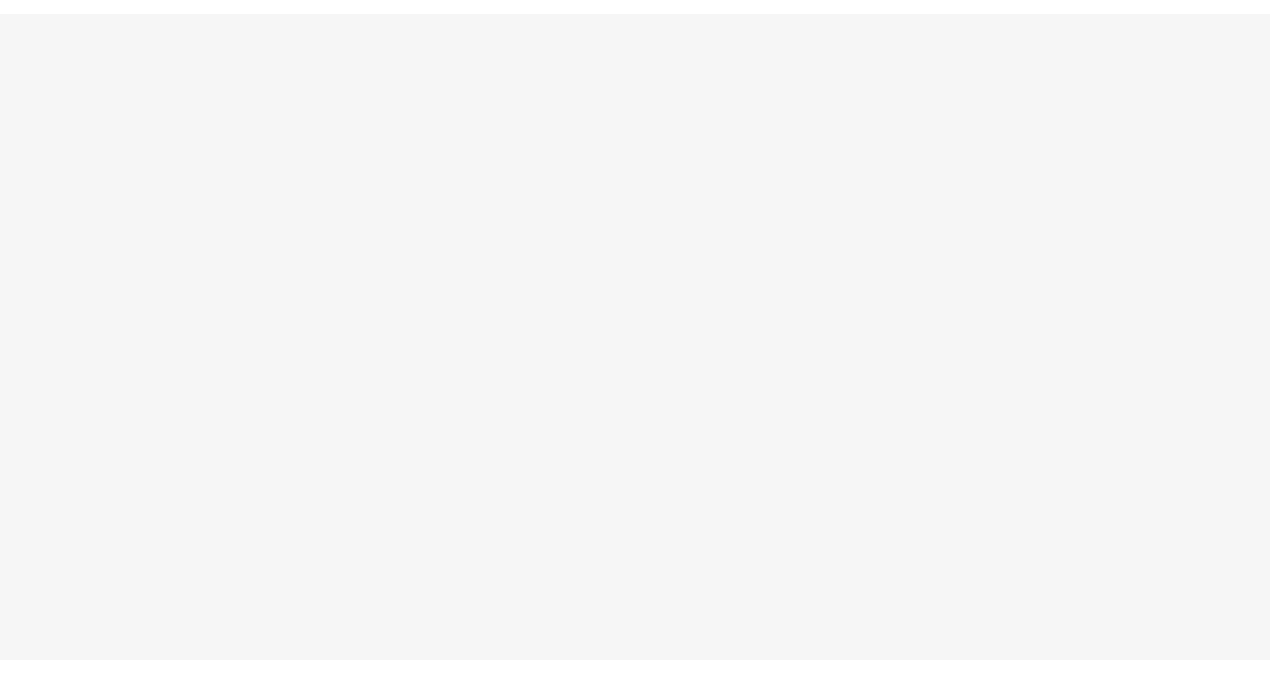 scroll, scrollTop: 0, scrollLeft: 0, axis: both 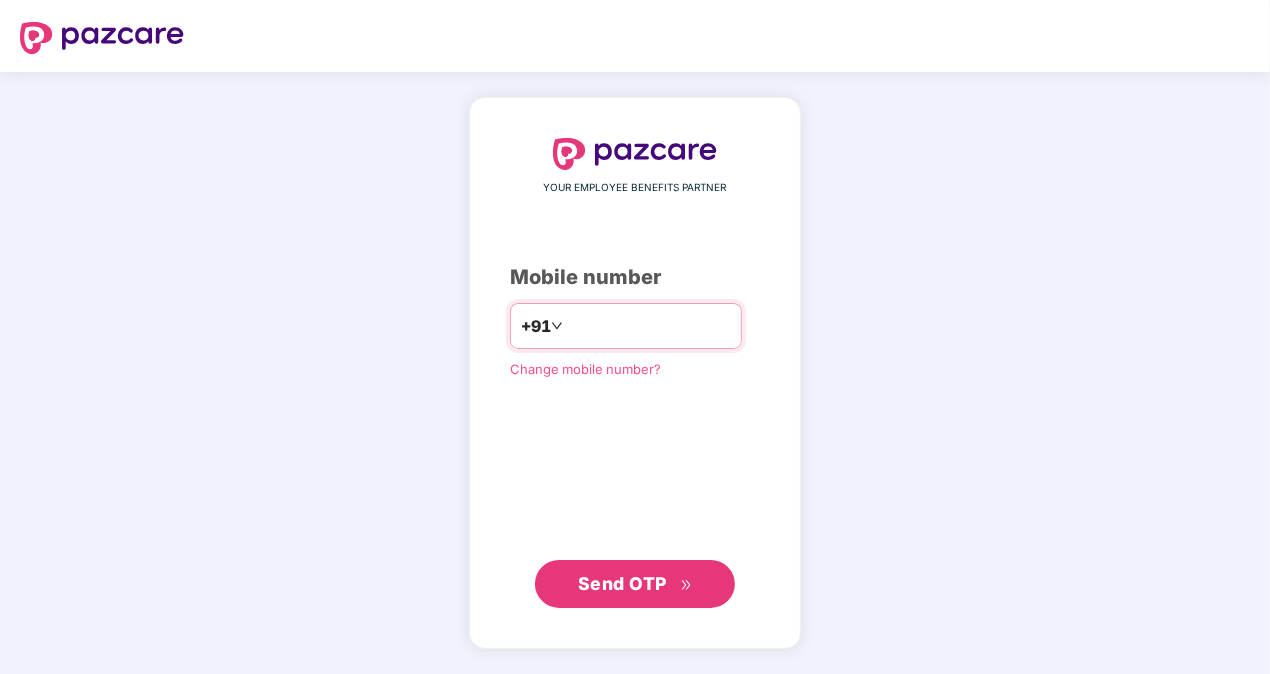 click at bounding box center (649, 326) 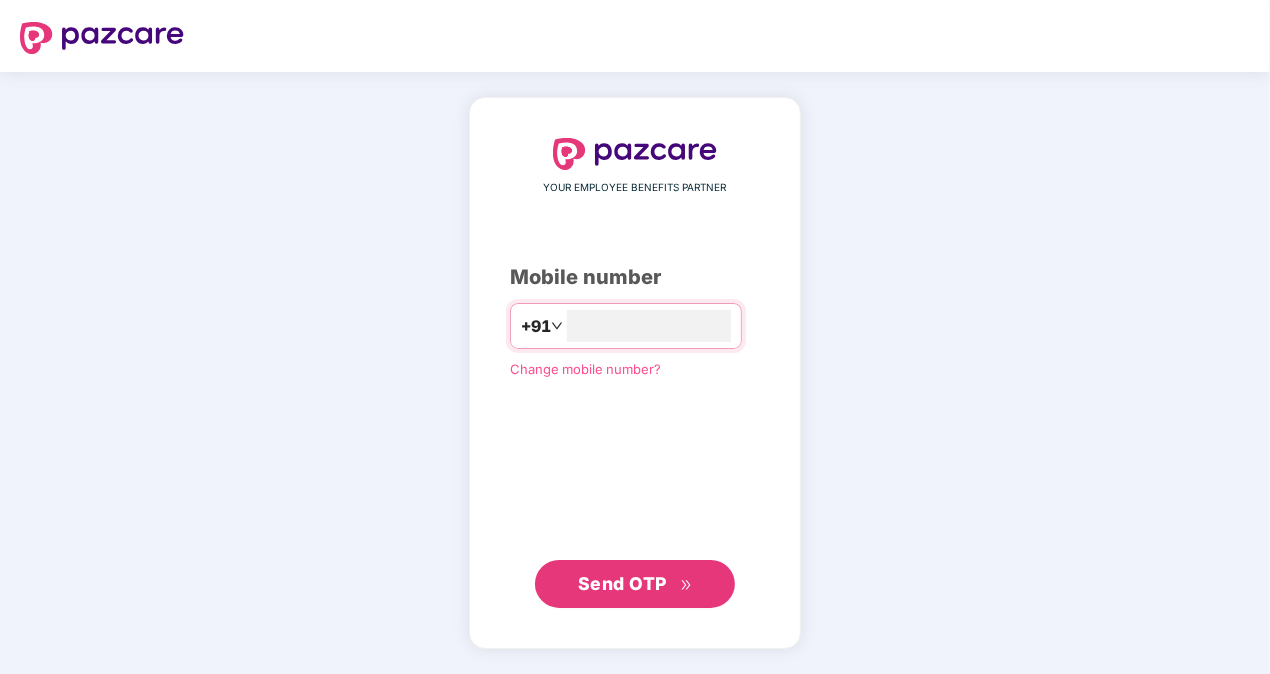 type on "**********" 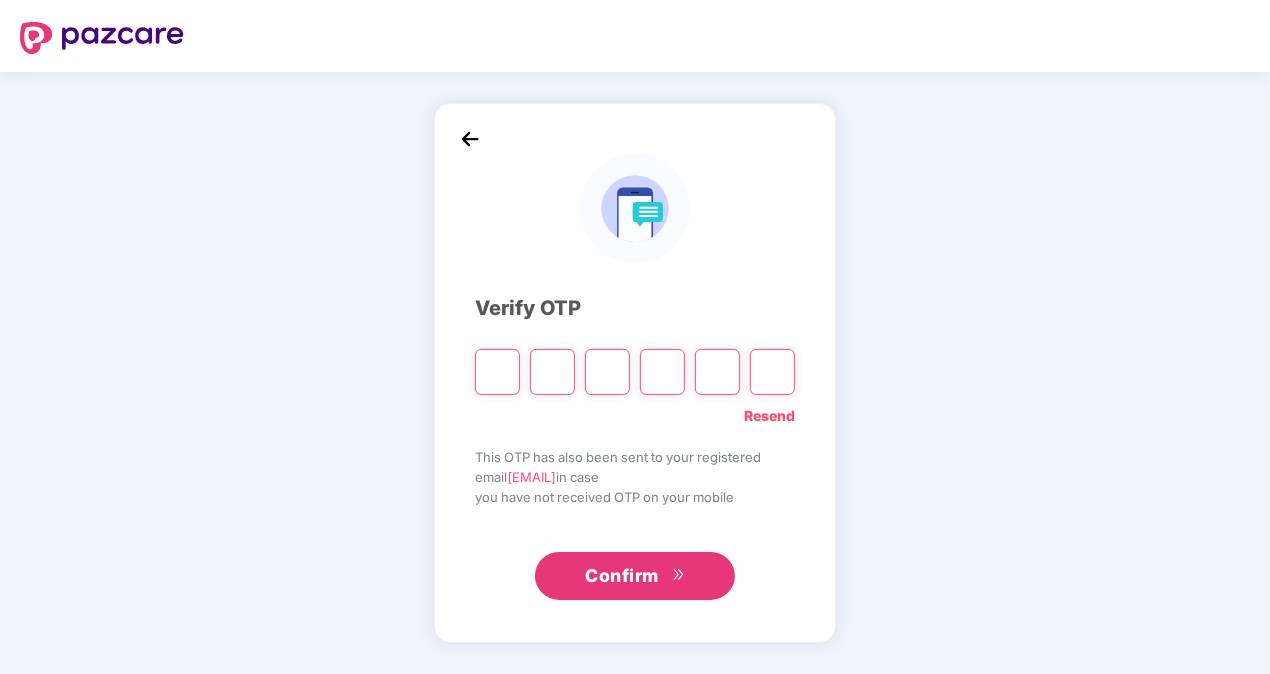 type on "*" 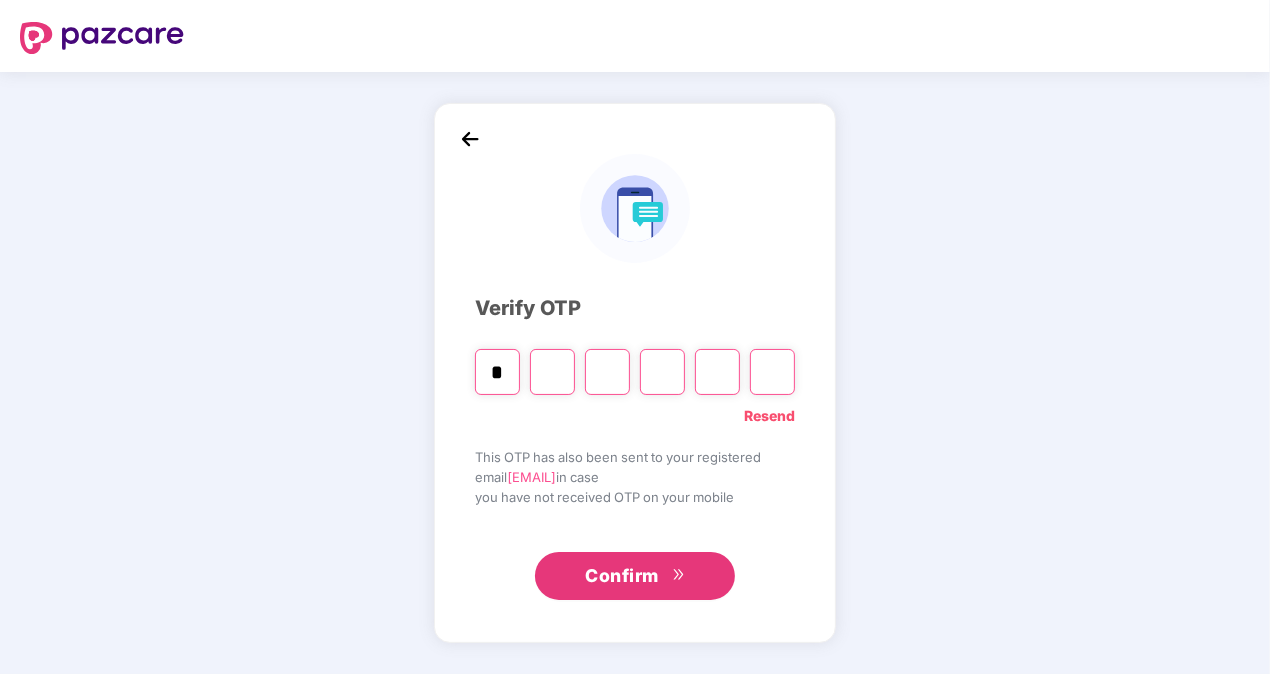 type on "*" 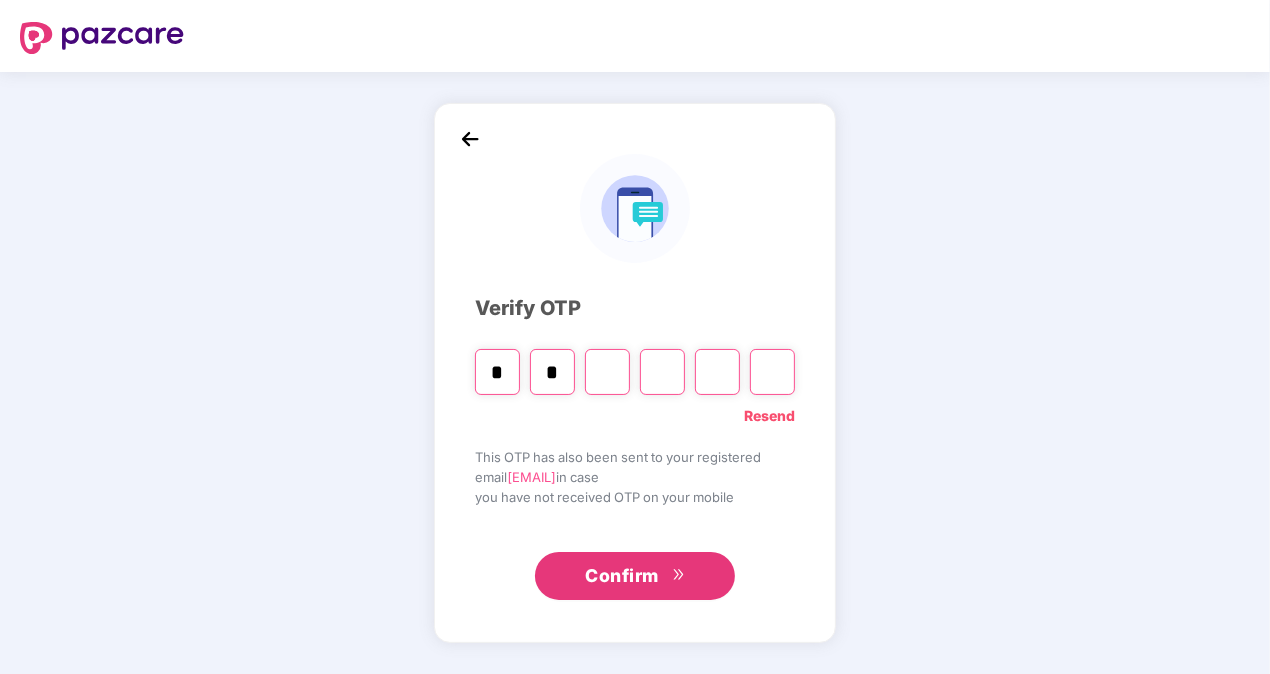 type on "*" 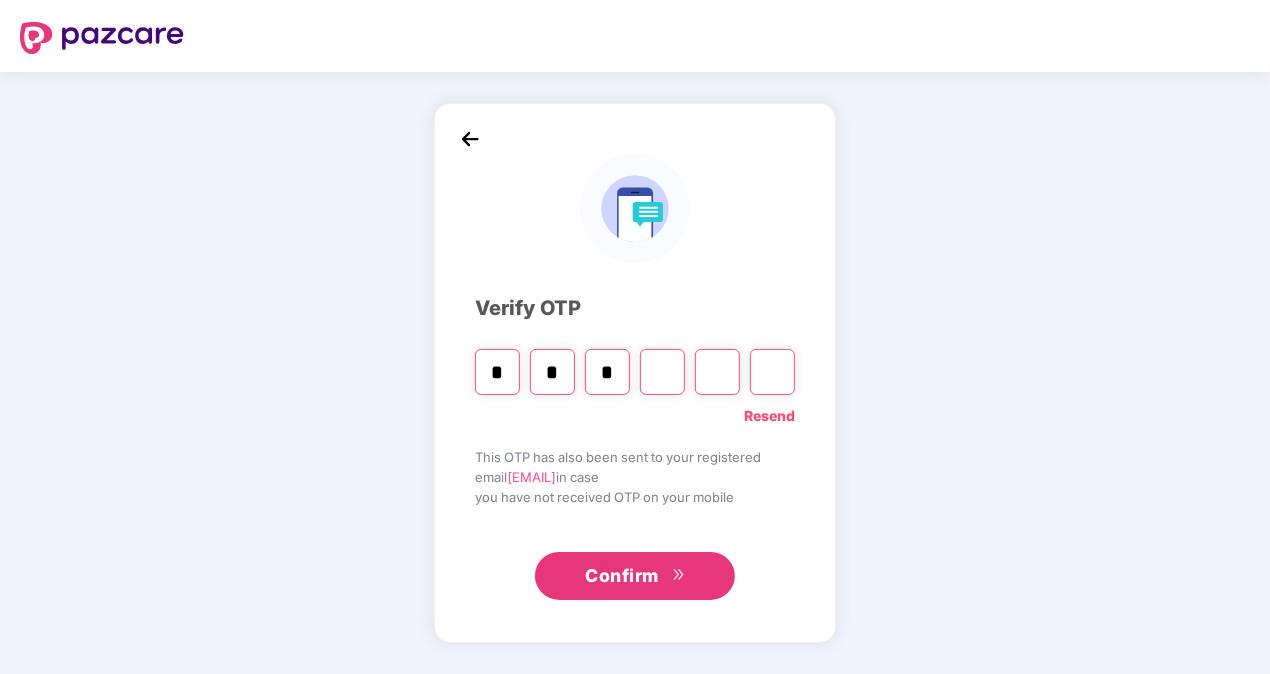 type on "*" 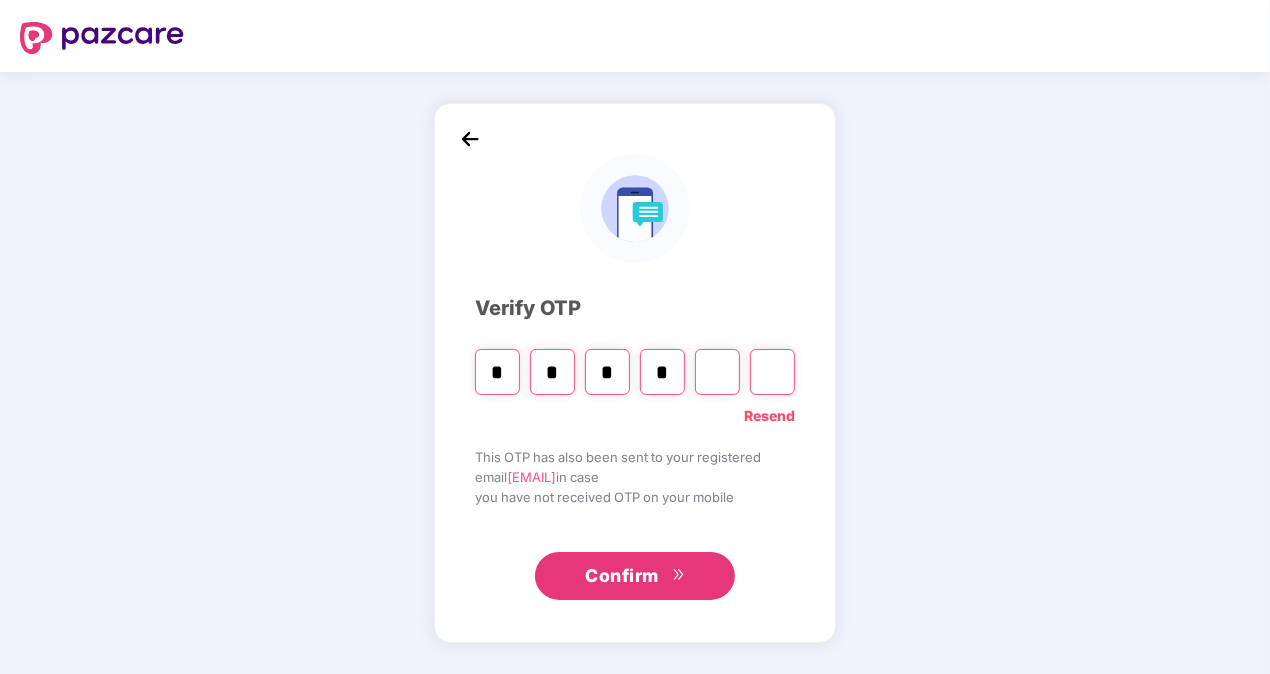 type on "*" 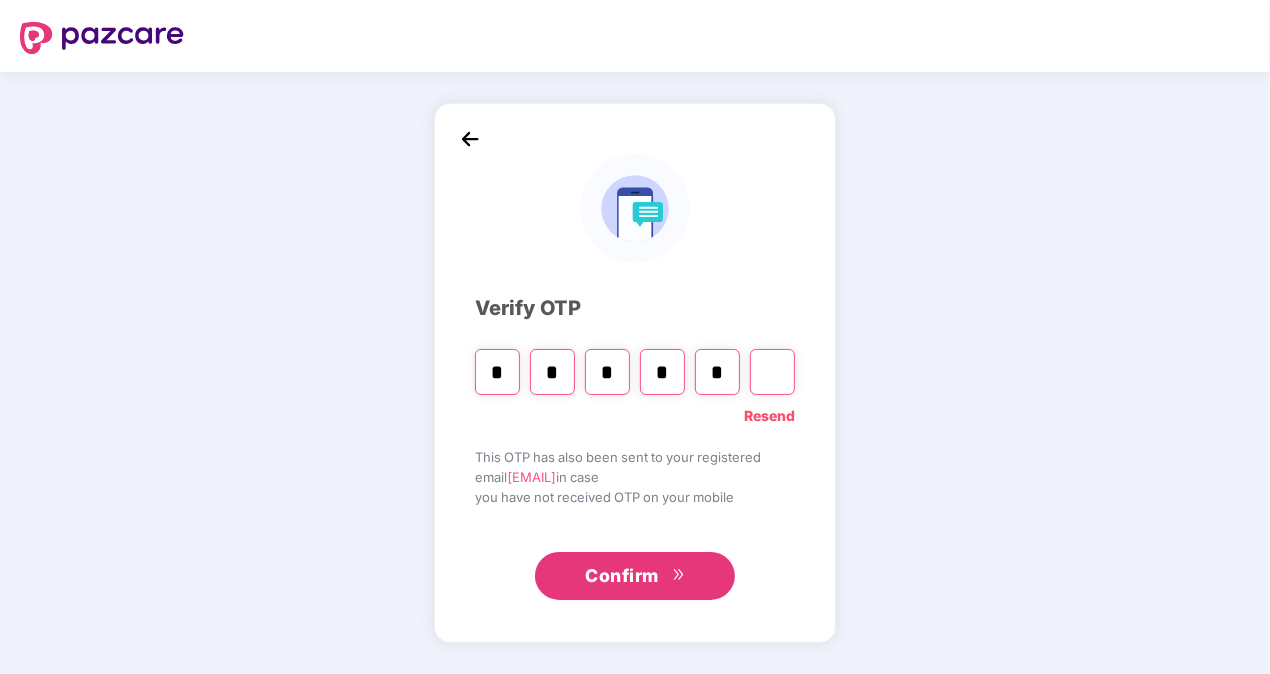 type on "*" 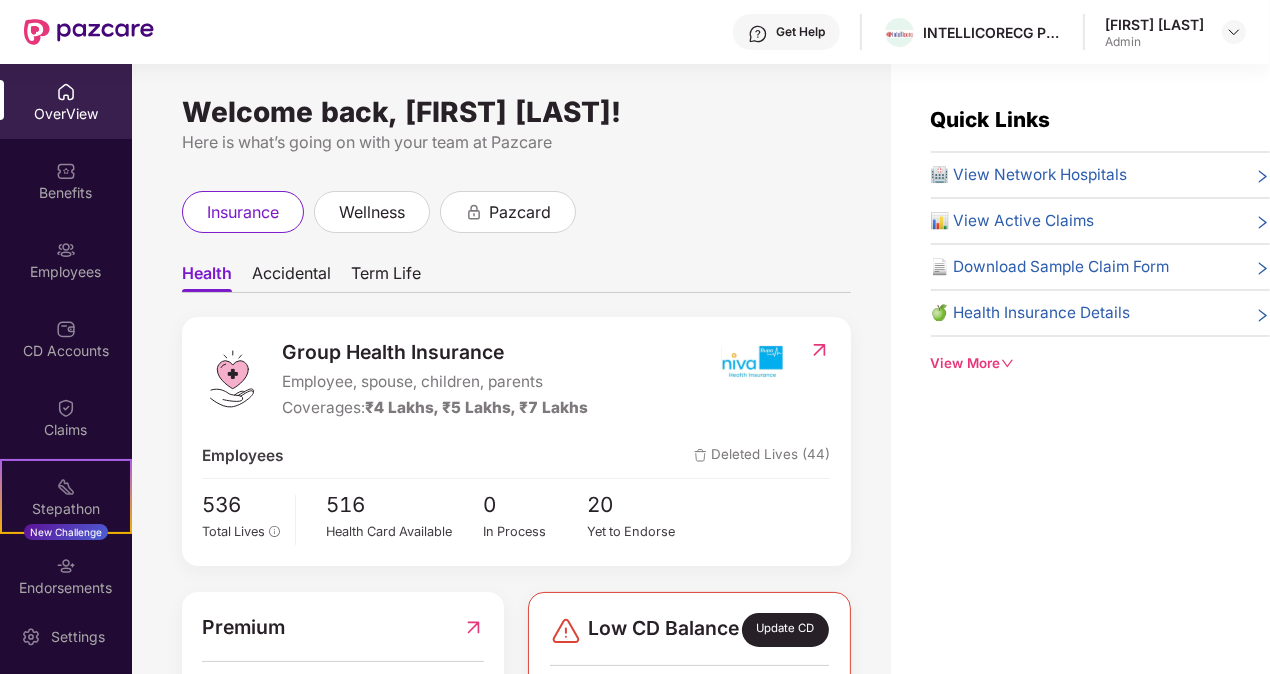 click on "OverView" at bounding box center [66, 114] 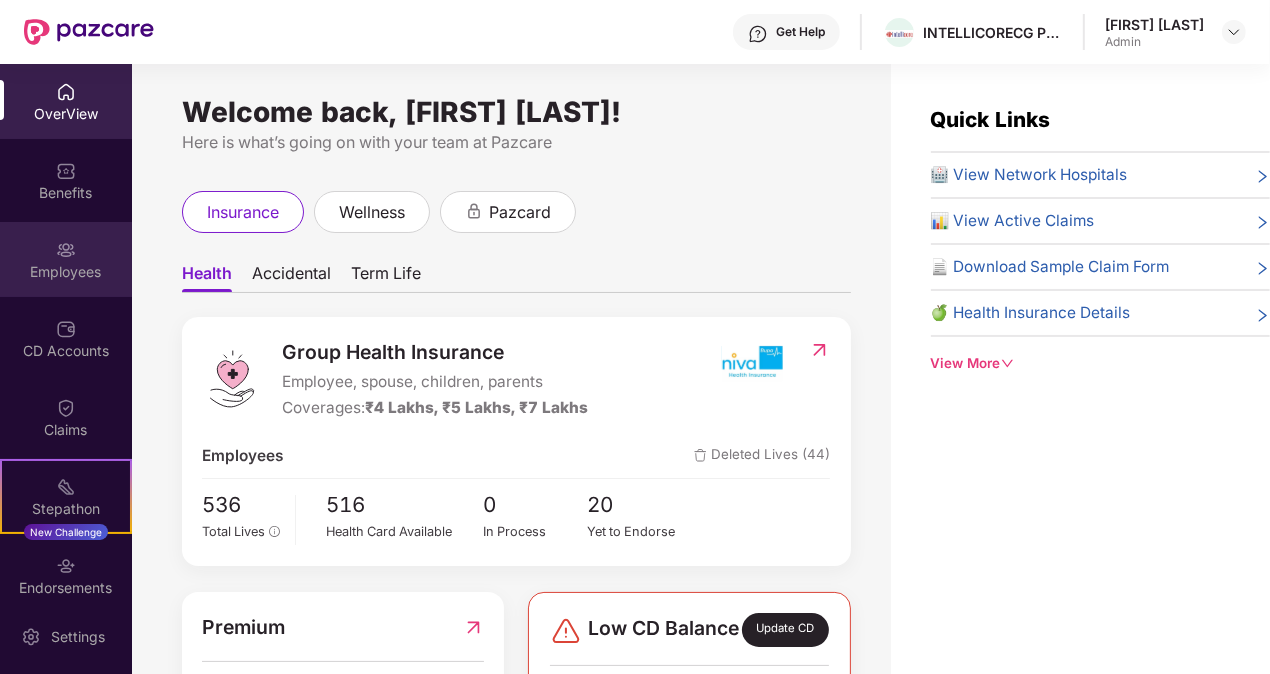 click at bounding box center [66, 250] 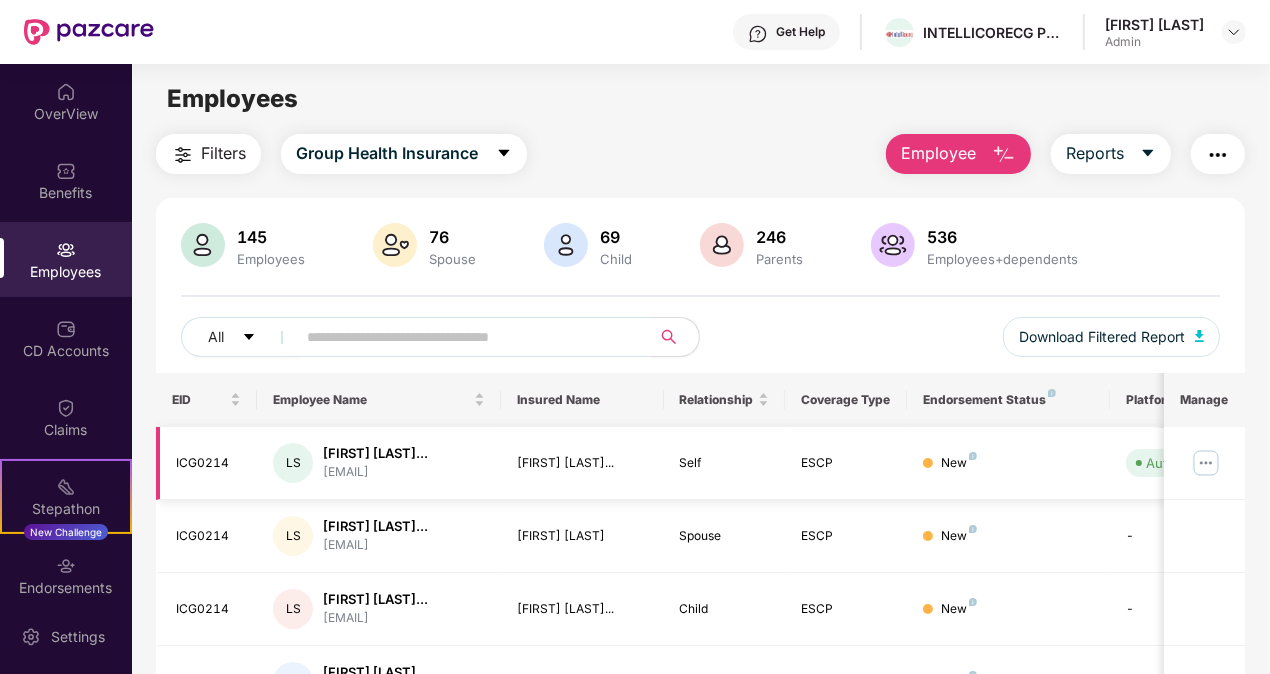 click at bounding box center [1206, 463] 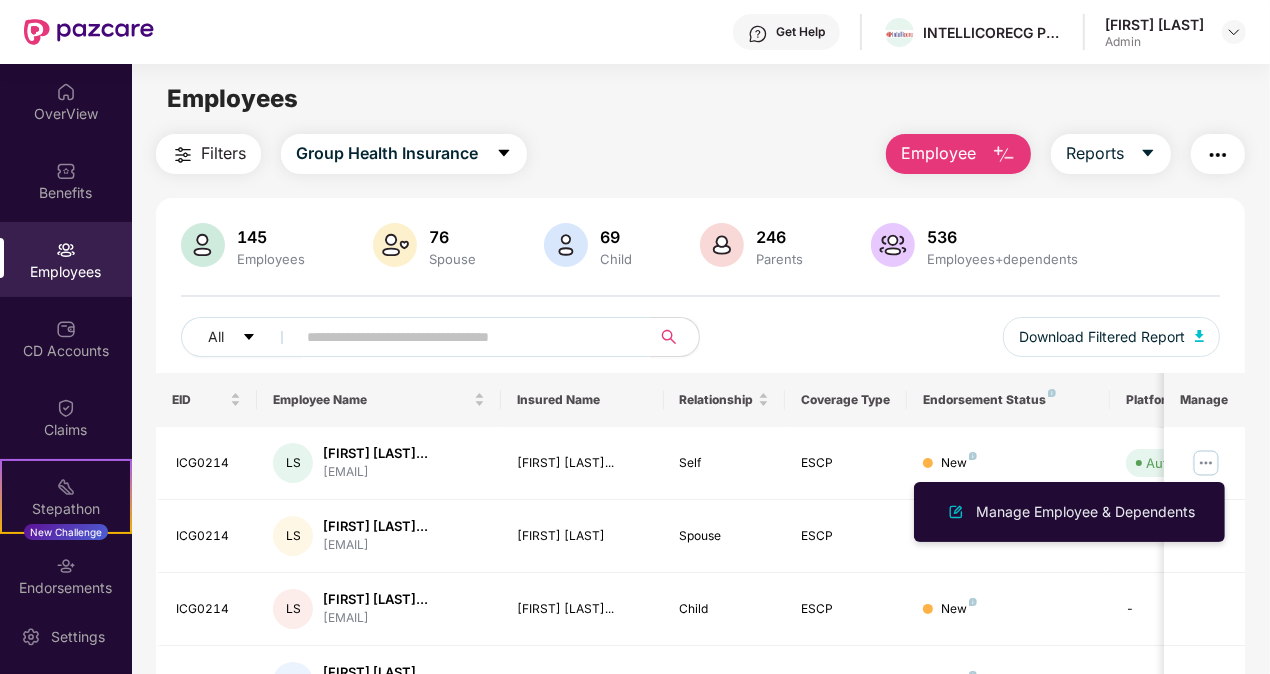 click on "Filters Group Health Insurance Employee  Reports 145 Employees 76 Spouse 69 Child 246 Parents 536 Employees+dependents All Download Filtered Report EID Employee Name Insured Name Relationship Coverage Type Endorsement Status Platform Status Joining Date Manage                   ICG0214 LS [FIRST] [LAST]...   [EMAIL] [FIRST] [LAST]... Self ESCP New Auto Verified [DATE] [YEAR] ICG0214 LS [FIRST] [LAST]...   [EMAIL] [FIRST] [LAST] Spouse ESCP New - [DATE] [YEAR] ICG0214 LS [FIRST] [LAST]...   [EMAIL] [FIRST] [LAST]... Child ESCP New - [DATE] [YEAR] ICG0214 LS [FIRST] [LAST]...   [EMAIL] [FIRST] [LAST]... Mother ESCP New - [DATE] [YEAR] ICG0214 LS [FIRST] [LAST]...   [EMAIL] [FIRST] [LAST]... Father ESCP New - [DATE] [YEAR] ICG0213 BD [FIRST] [LAST]   [EMAIL] [FIRST] [LAST] Self ESCP New Auto Verified [DATE] [YEAR] ICG0213 BD [FIRST] [LAST]" at bounding box center [700, 681] 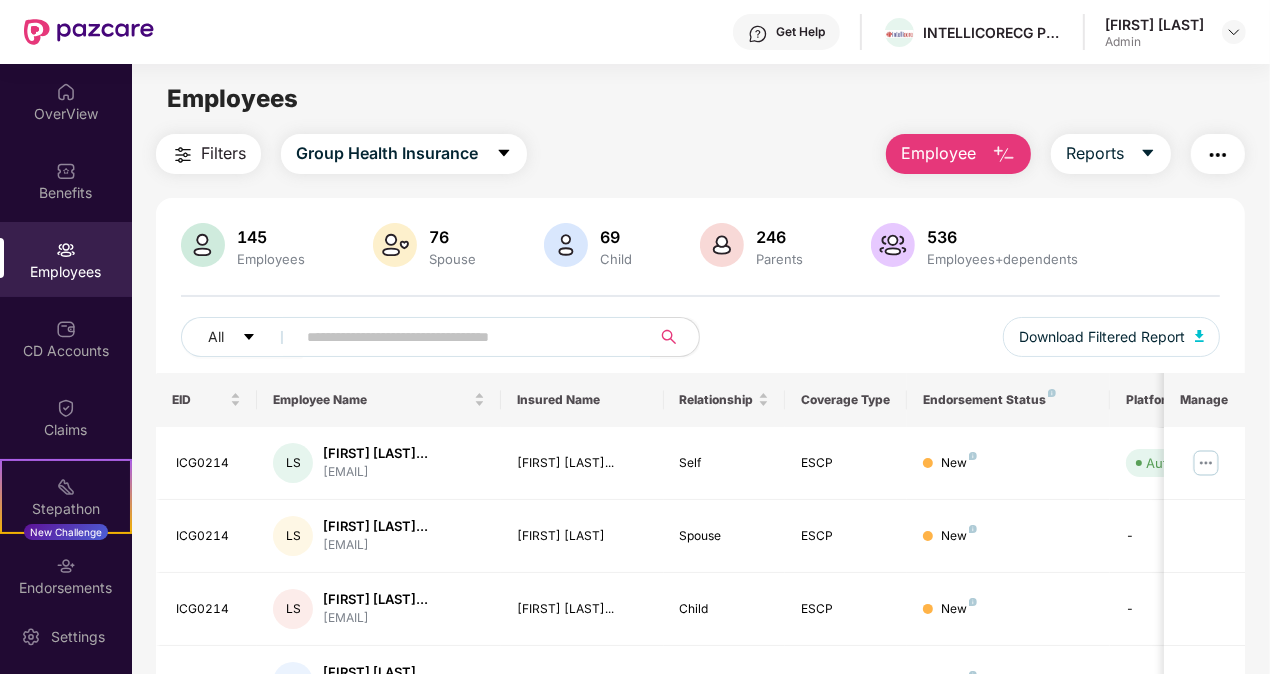 drag, startPoint x: 1267, startPoint y: 261, endPoint x: 1267, endPoint y: 344, distance: 83 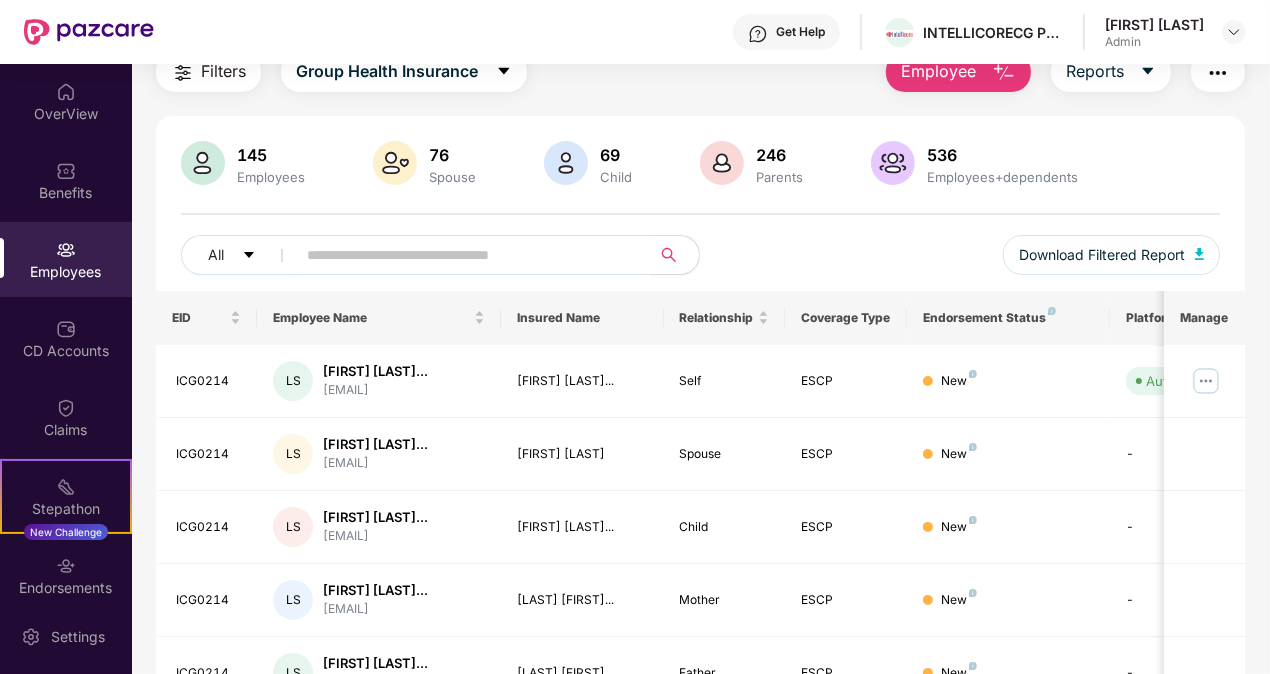 scroll, scrollTop: 100, scrollLeft: 0, axis: vertical 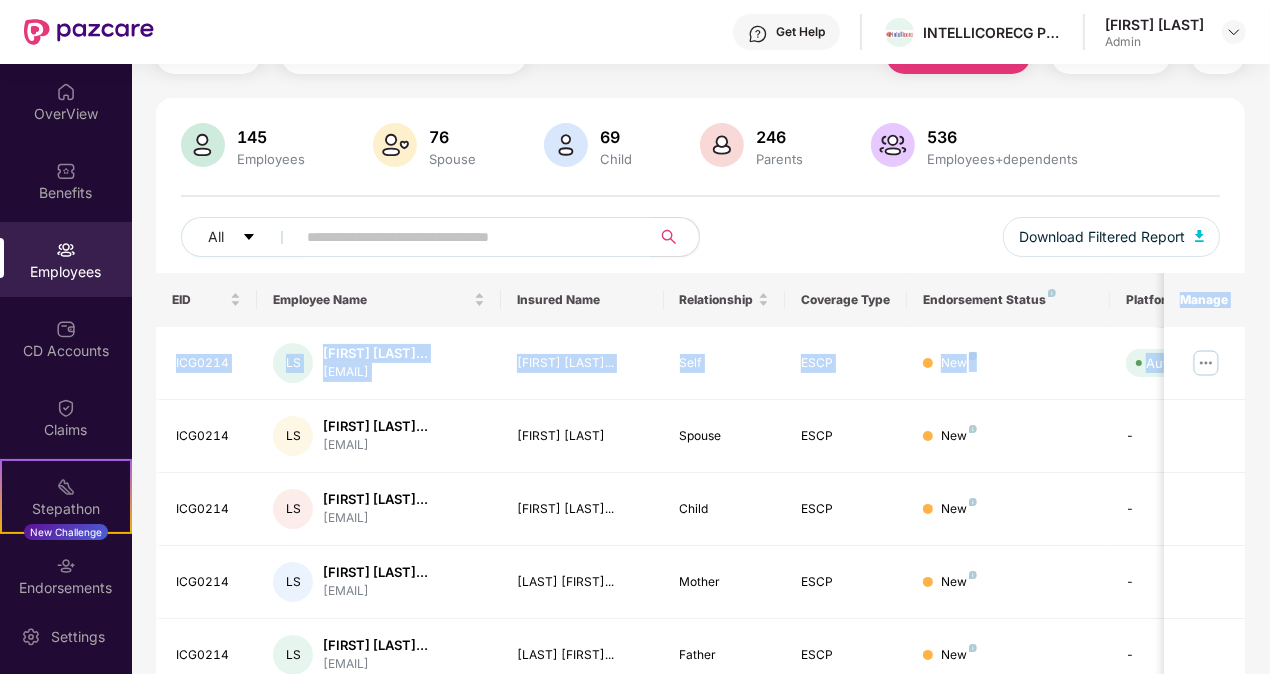 drag, startPoint x: 1267, startPoint y: 303, endPoint x: 1268, endPoint y: 394, distance: 91.00549 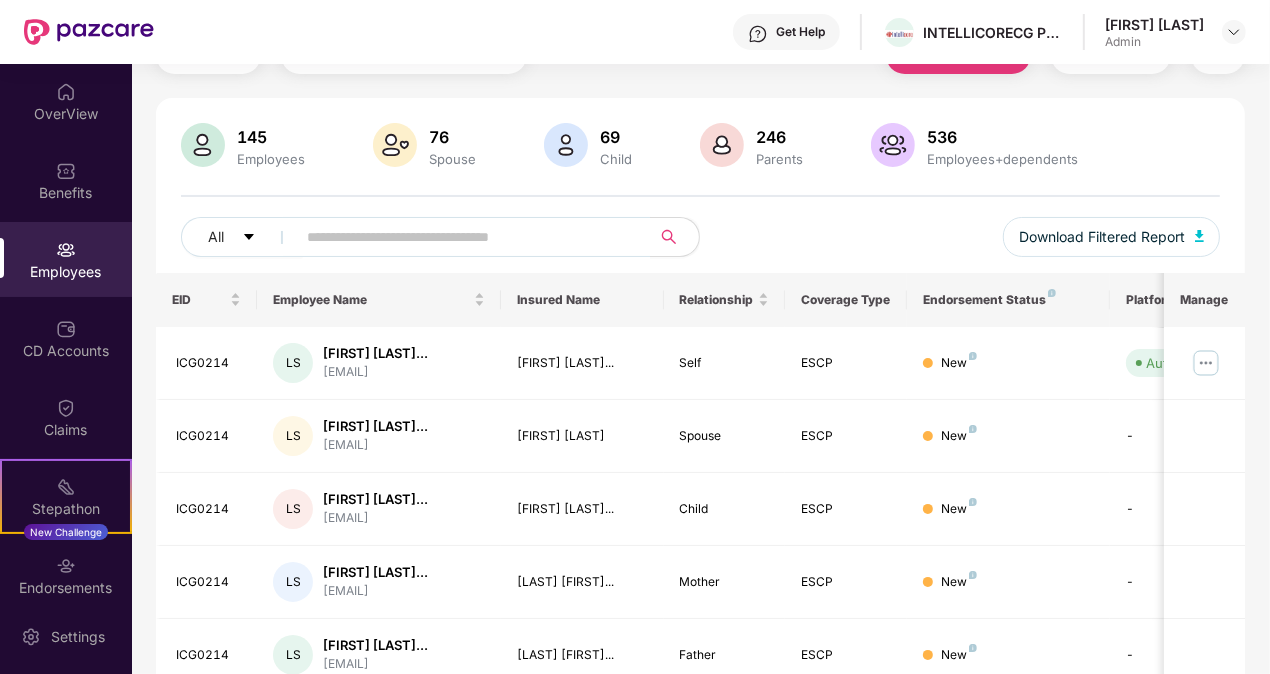 drag, startPoint x: 1268, startPoint y: 394, endPoint x: 1251, endPoint y: 178, distance: 216.66795 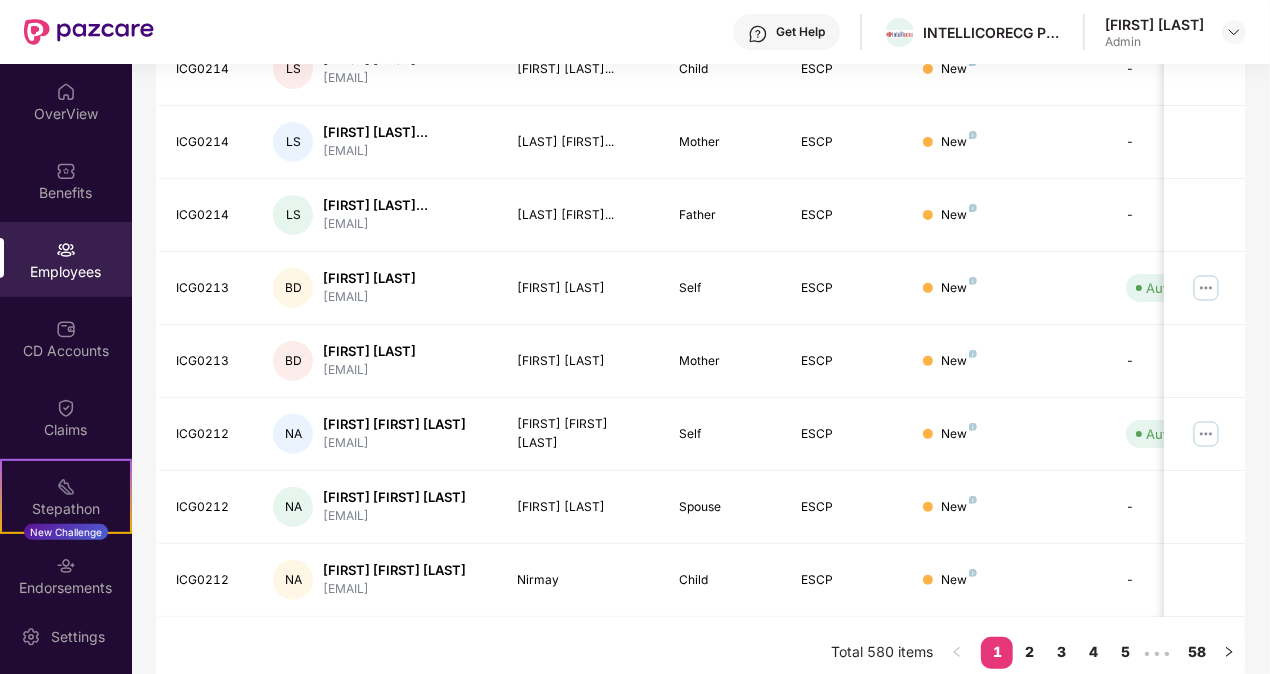 scroll, scrollTop: 553, scrollLeft: 0, axis: vertical 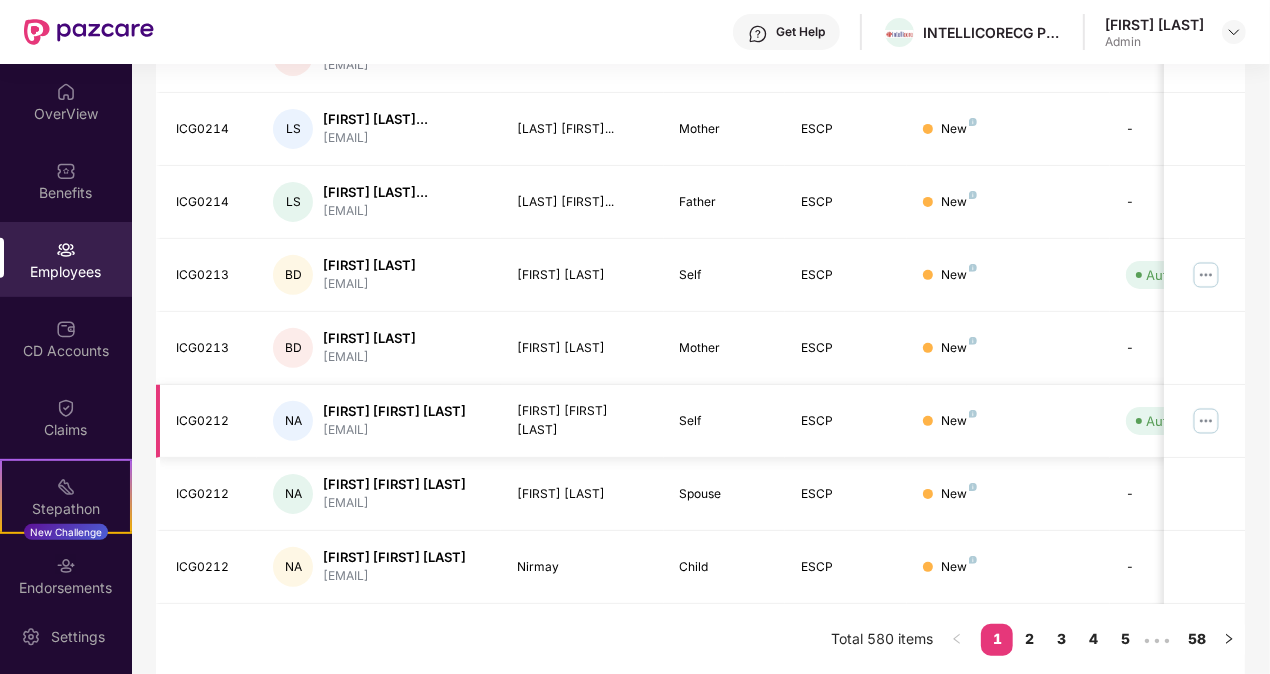 click at bounding box center (1206, 421) 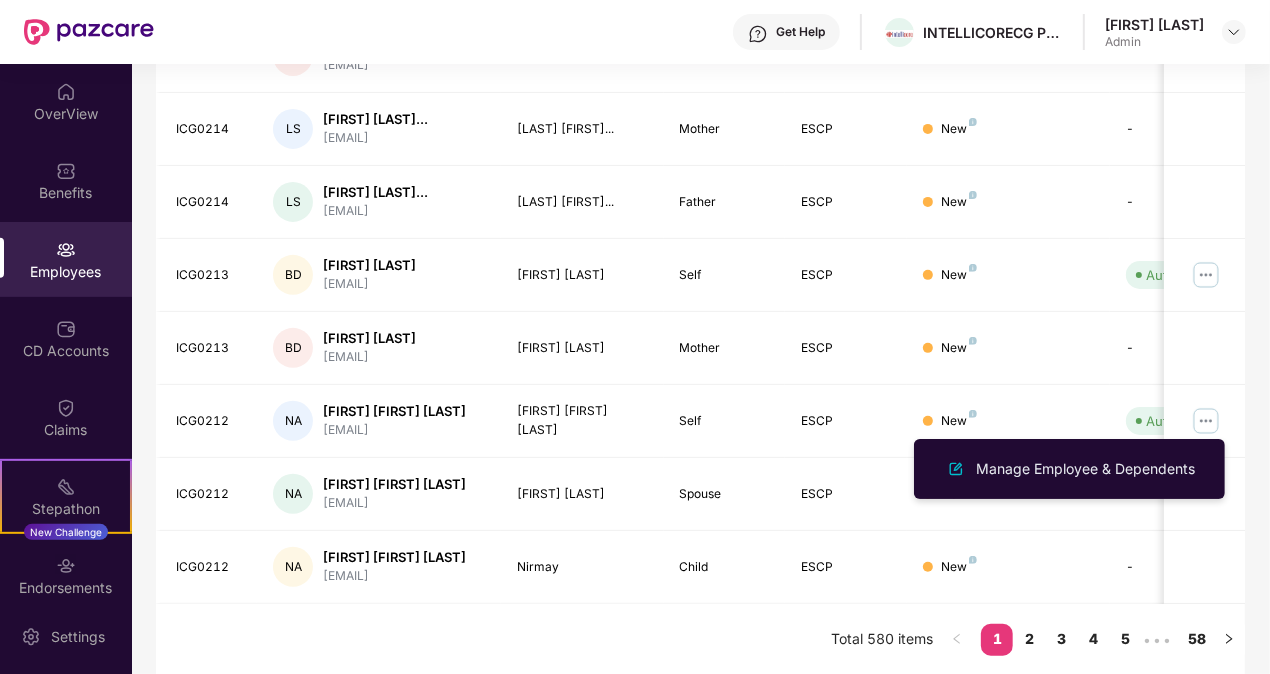 click on "Filters Group Health Insurance Employee  Reports 145 Employees 76 Spouse 69 Child 246 Parents 536 Employees+dependents All Download Filtered Report EID Employee Name Insured Name Relationship Coverage Type Endorsement Status Platform Status Joining Date Manage                   ICG0214 LS [FIRST] [LAST]...   [EMAIL] [FIRST] [LAST]... Self ESCP New Auto Verified [DATE] [YEAR] ICG0214 LS [FIRST] [LAST]...   [EMAIL] [FIRST] [LAST] Spouse ESCP New - [DATE] [YEAR] ICG0214 LS [FIRST] [LAST]...   [EMAIL] [FIRST] [LAST]... Child ESCP New - [DATE] [YEAR] ICG0214 LS [FIRST] [LAST]...   [EMAIL] [FIRST] [LAST]... Mother ESCP New - [DATE] [YEAR] ICG0214 LS [FIRST] [LAST]...   [EMAIL] [FIRST] [LAST]... Father ESCP New - [DATE] [YEAR] ICG0213 BD [FIRST] [LAST]   [EMAIL] [FIRST] [LAST] Self ESCP New Auto Verified [DATE] [YEAR] ICG0213 BD [FIRST] [LAST]" at bounding box center (700, 128) 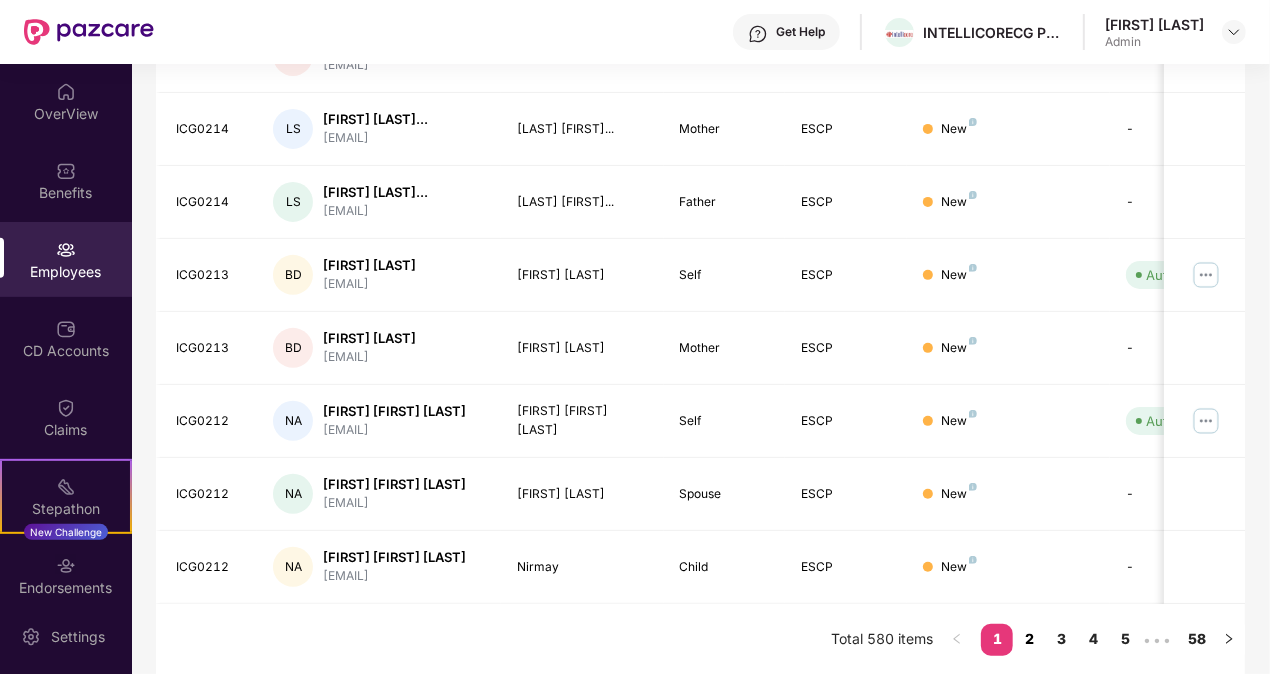 click on "2" at bounding box center (1029, 639) 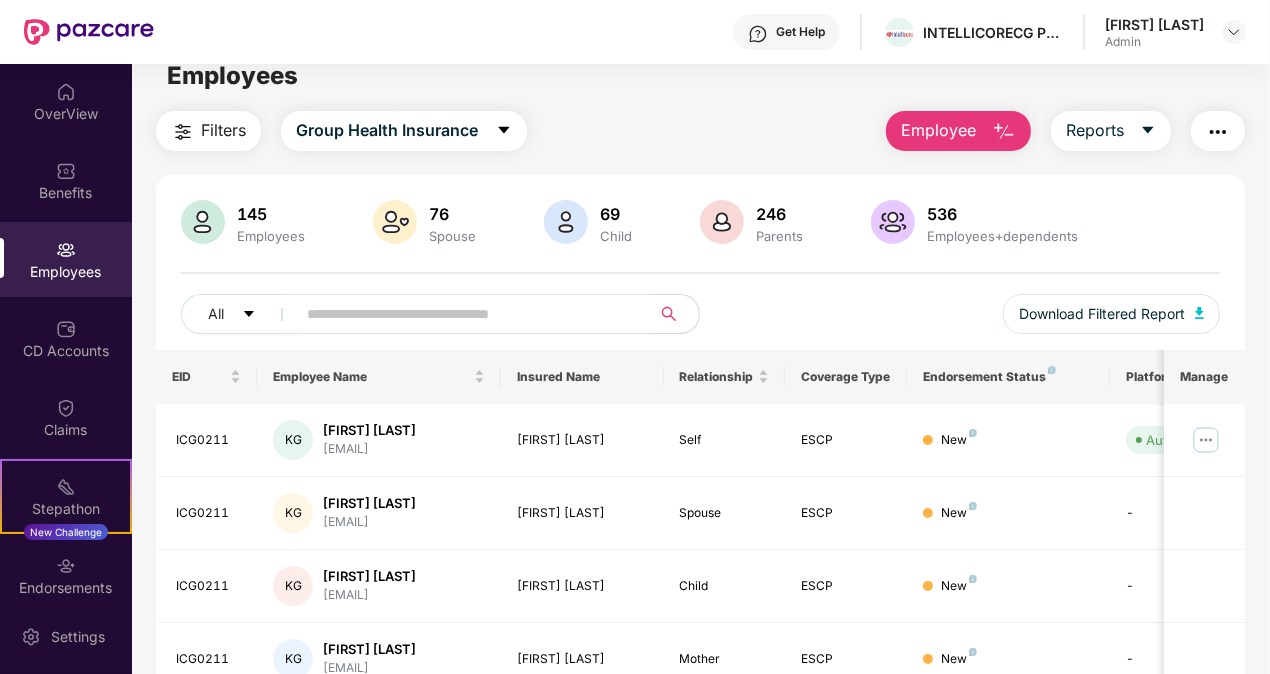 scroll, scrollTop: 19, scrollLeft: 0, axis: vertical 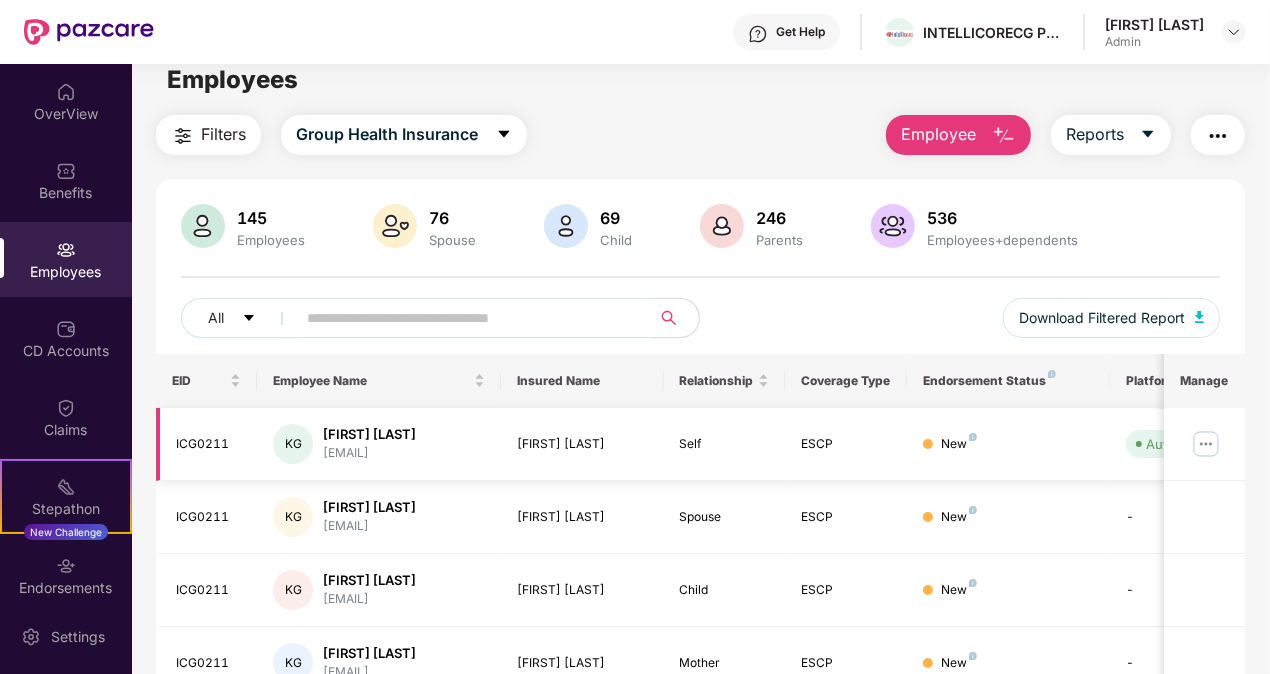 click at bounding box center (1206, 444) 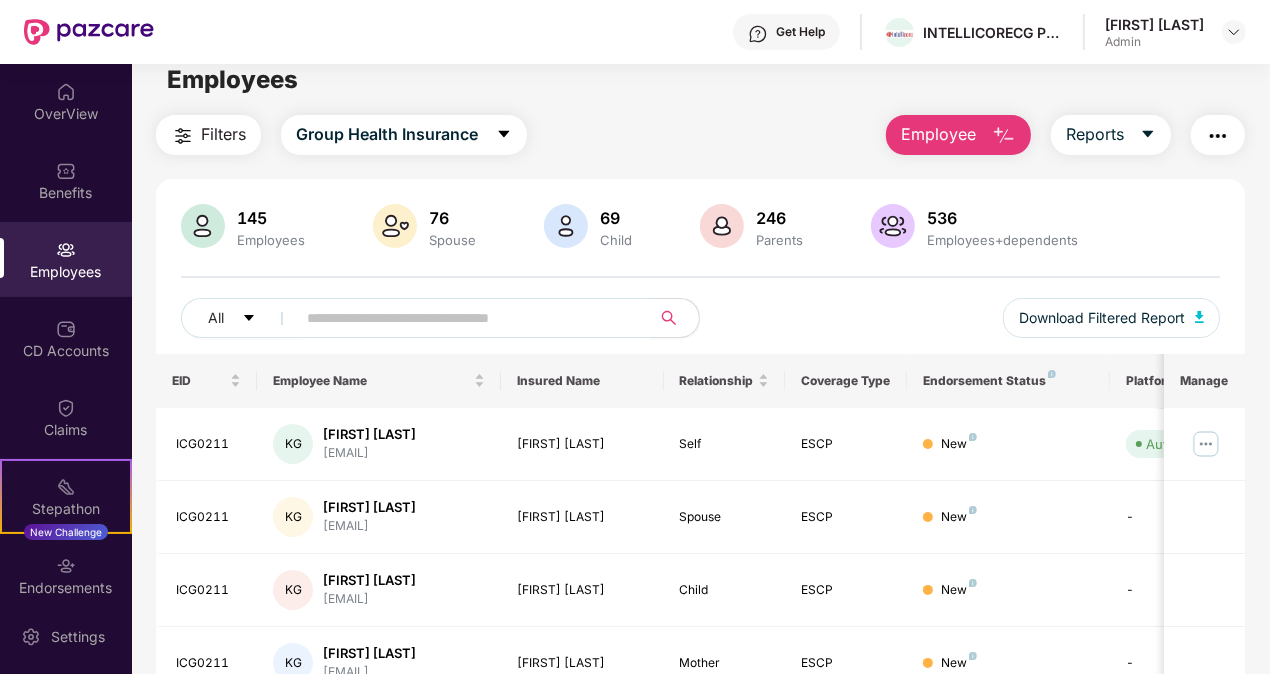 click on "Filters Group Health Insurance Employee  Reports 145 Employees 76 Spouse 69 Child 246 Parents 536 Employees+dependents All Download Filtered Report EID Employee Name Insured Name Relationship Coverage Type Endorsement Status Platform Status Joining Date Manage                   ICG0211 KG [FIRST] [LAST]   [EMAIL] [FIRST] [LAST] Self ESCP New Auto Verified [DATE] [YEAR] ICG0211 KG [FIRST] [LAST]   [EMAIL] [FIRST] [LAST] Spouse ESCP New - [DATE] [YEAR] ICG0211 KG [FIRST] [LAST]   [EMAIL] [FIRST] [LAST] Child ESCP New - [DATE] [YEAR] ICG0211 KG [FIRST] [LAST]   [EMAIL] [FIRST] [LAST] Mother ESCP New - [DATE] [YEAR] ICG0208 CF [FIRST] [LAST]   [EMAIL] [FIRST] [LAST] Self ESCP New Auto Verified [DATE] [YEAR] ICG0208 CF [FIRST] [LAST]   [EMAIL] [FIRST] [LAST] Spouse ESCP New - [DATE] [YEAR] ICG0208 CF [FIRST] [LAST]   [EMAIL] [FIRST] [LAST] Mother ESCP New - [DATE] [YEAR] ICG0210 VK   Self ESCP New VK" at bounding box center [700, 662] 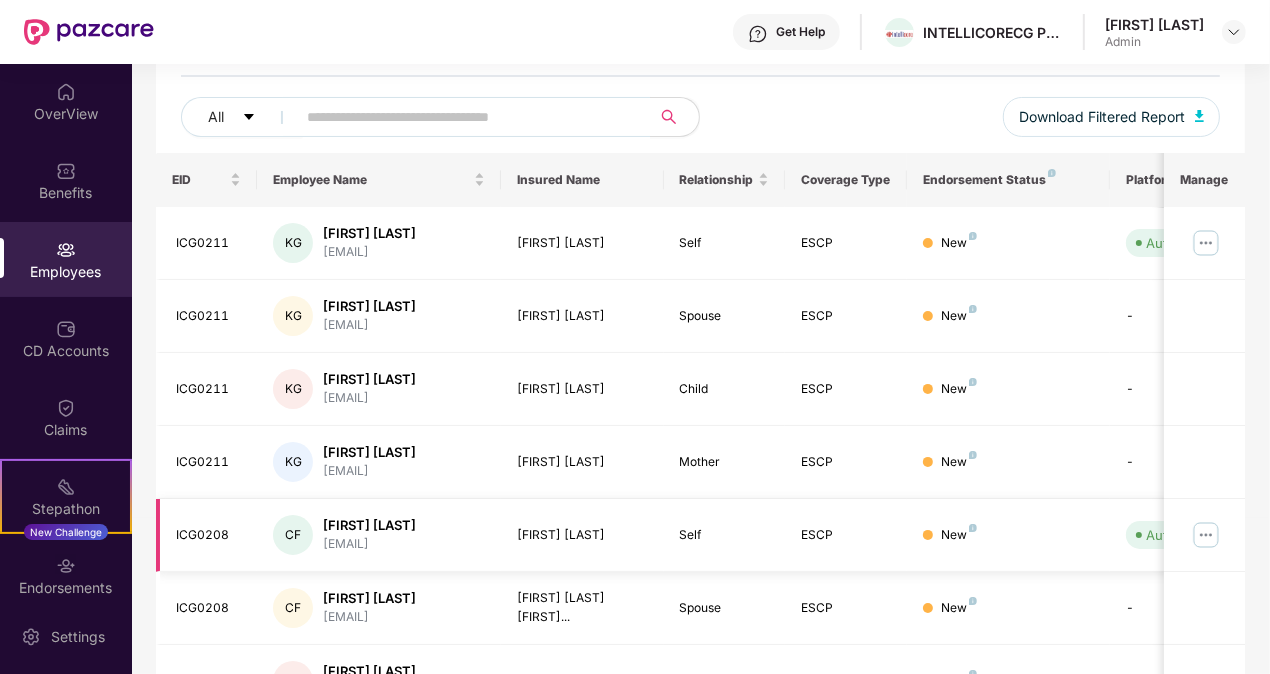 scroll, scrollTop: 259, scrollLeft: 0, axis: vertical 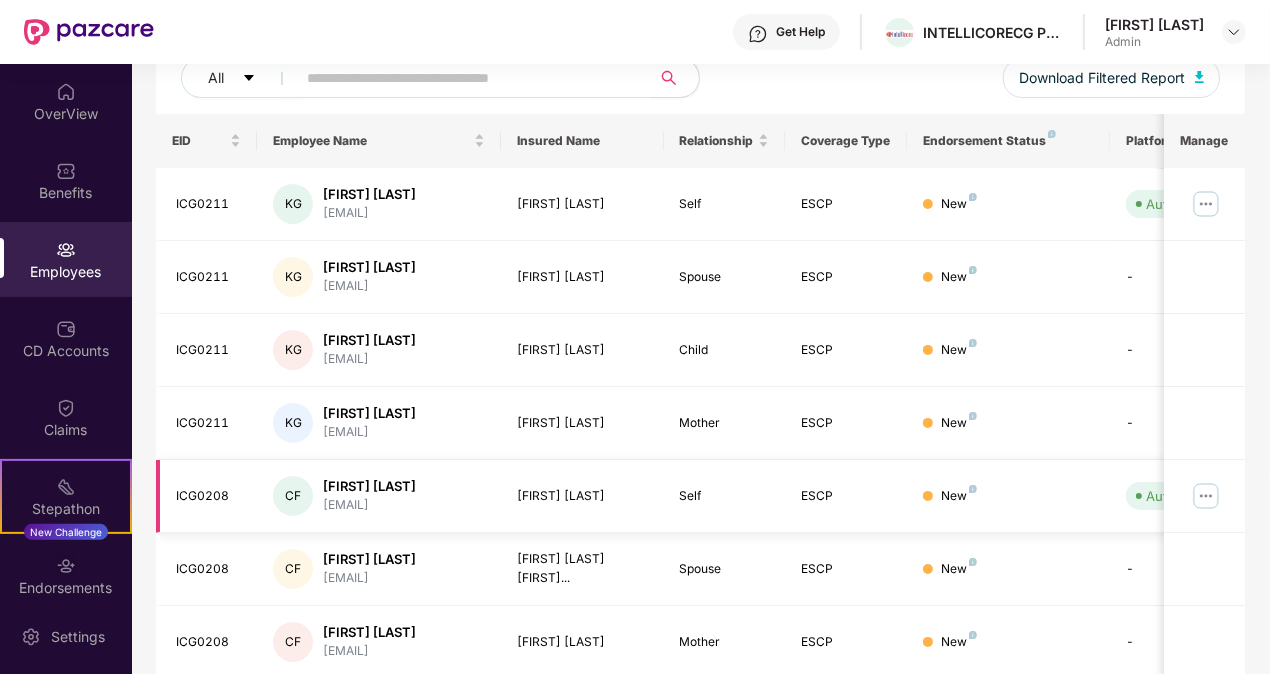 click at bounding box center [1206, 496] 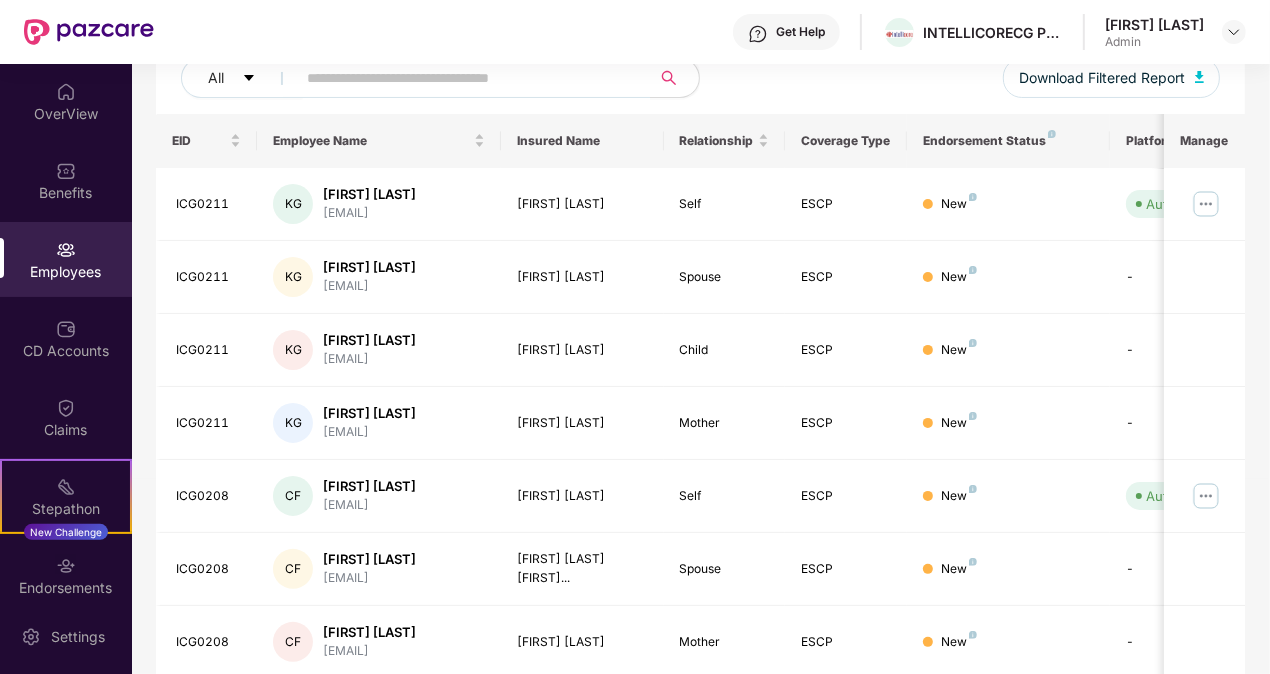 click on "Filters Group Health Insurance Employee  Reports 145 Employees 76 Spouse 69 Child 246 Parents 536 Employees+dependents All Download Filtered Report EID Employee Name Insured Name Relationship Coverage Type Endorsement Status Platform Status Joining Date Manage                   ICG0211 KG [FIRST] [LAST]   [EMAIL] [FIRST] [LAST] Self ESCP New Auto Verified [DATE] [YEAR] ICG0211 KG [FIRST] [LAST]   [EMAIL] [FIRST] [LAST] Spouse ESCP New - [DATE] [YEAR] ICG0211 KG [FIRST] [LAST]   [EMAIL] [FIRST] [LAST] Child ESCP New - [DATE] [YEAR] ICG0211 KG [FIRST] [LAST]   [EMAIL] [FIRST] [LAST] Mother ESCP New - [DATE] [YEAR] ICG0208 CF [FIRST] [LAST]   [EMAIL] [FIRST] [LAST] Self ESCP New Auto Verified [DATE] [YEAR] ICG0208 CF [FIRST] [LAST]   [EMAIL] [FIRST] [LAST] Spouse ESCP New - [DATE] [YEAR] ICG0208 CF [FIRST] [LAST]   [EMAIL] [FIRST] [LAST] Mother ESCP New - [DATE] [YEAR] ICG0210 VK   Self ESCP New VK" at bounding box center [700, 422] 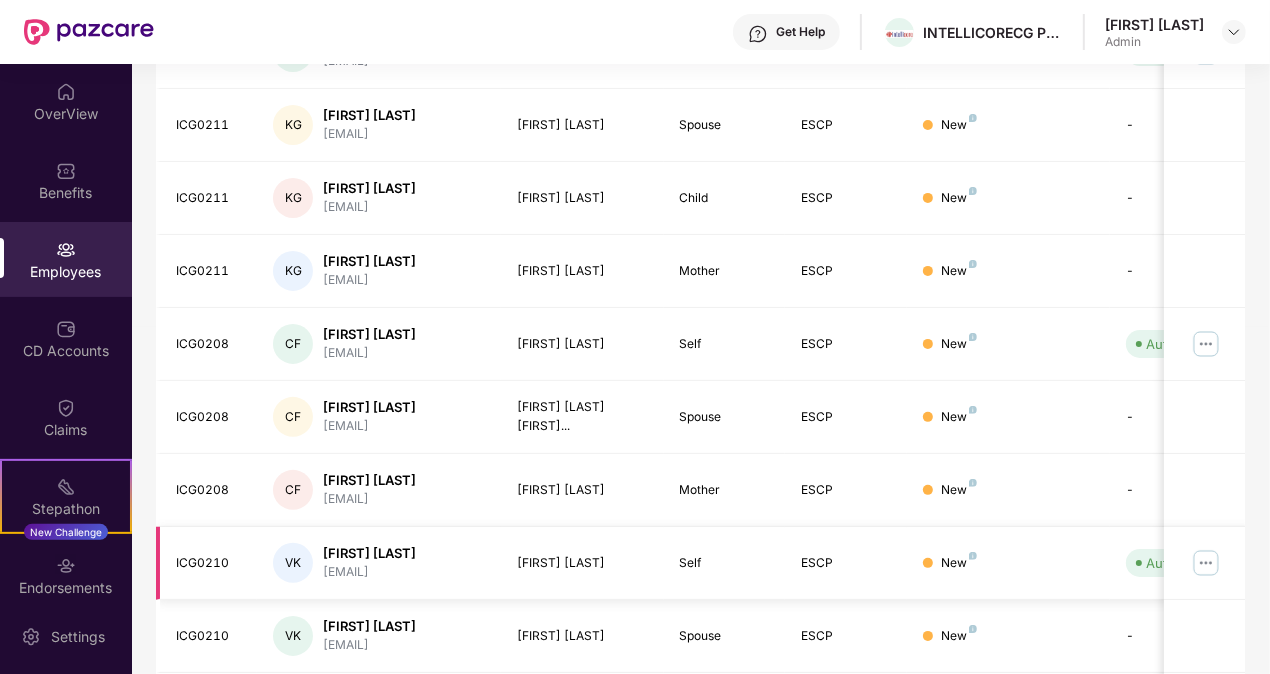 scroll, scrollTop: 419, scrollLeft: 0, axis: vertical 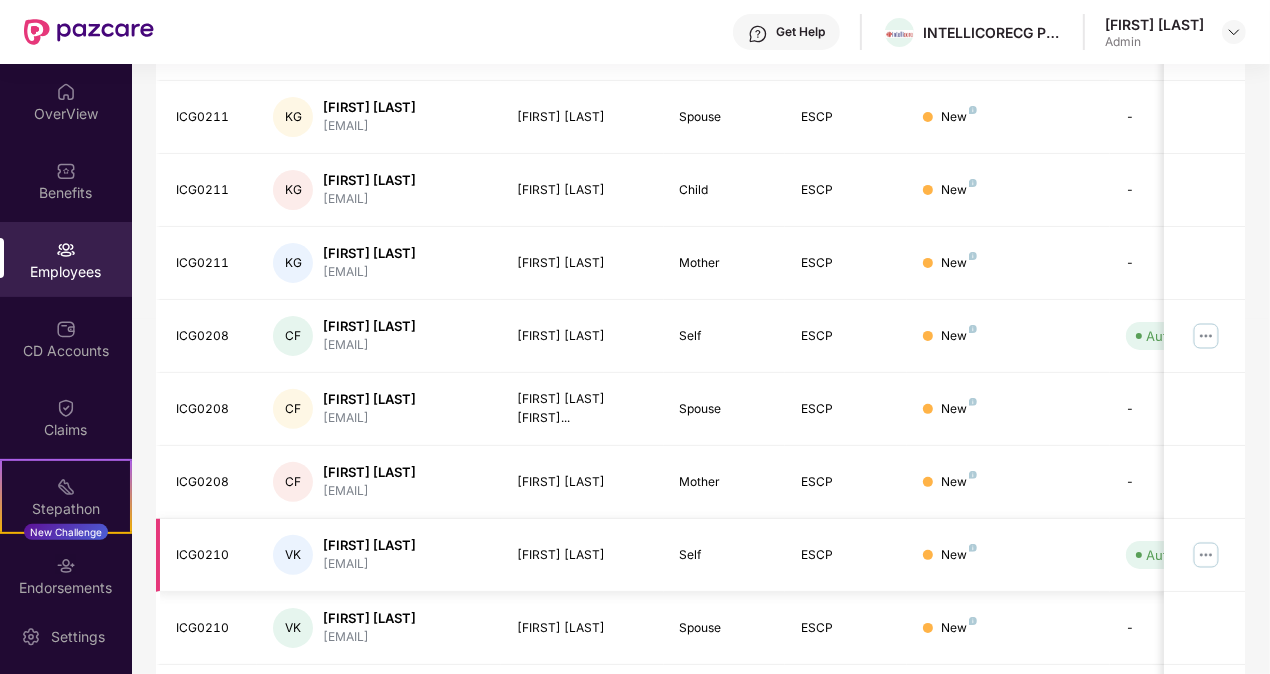 click at bounding box center (1206, 555) 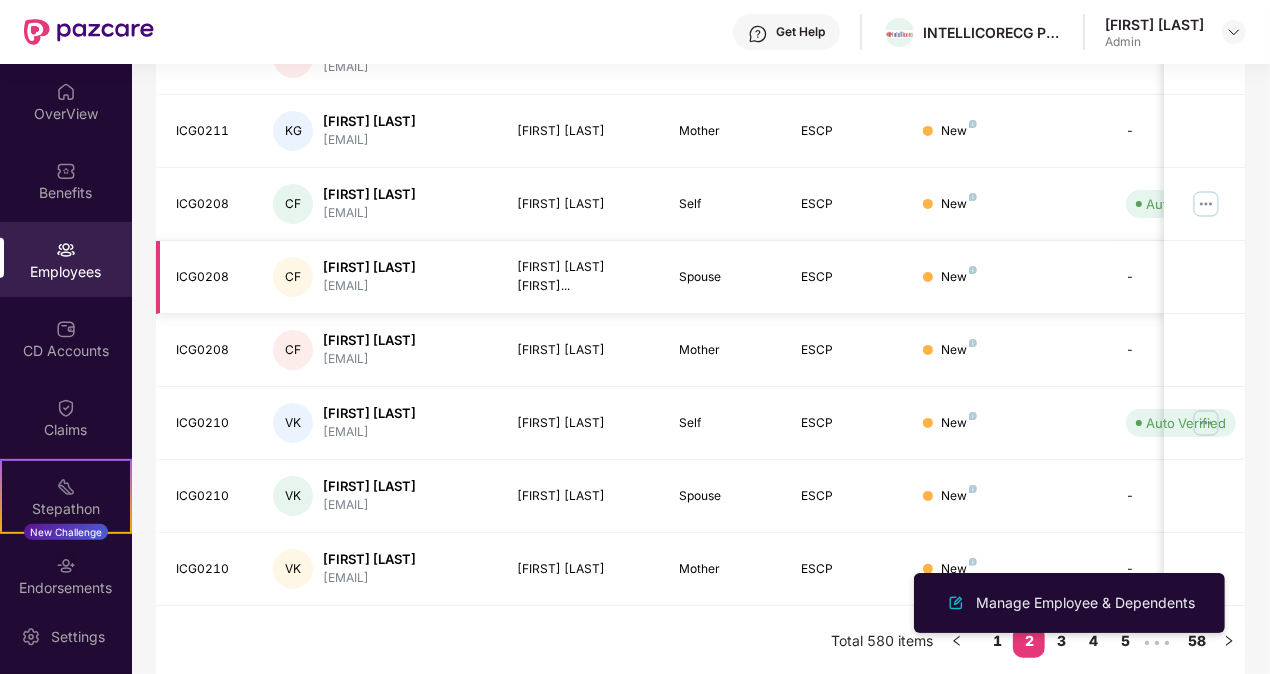 scroll, scrollTop: 553, scrollLeft: 0, axis: vertical 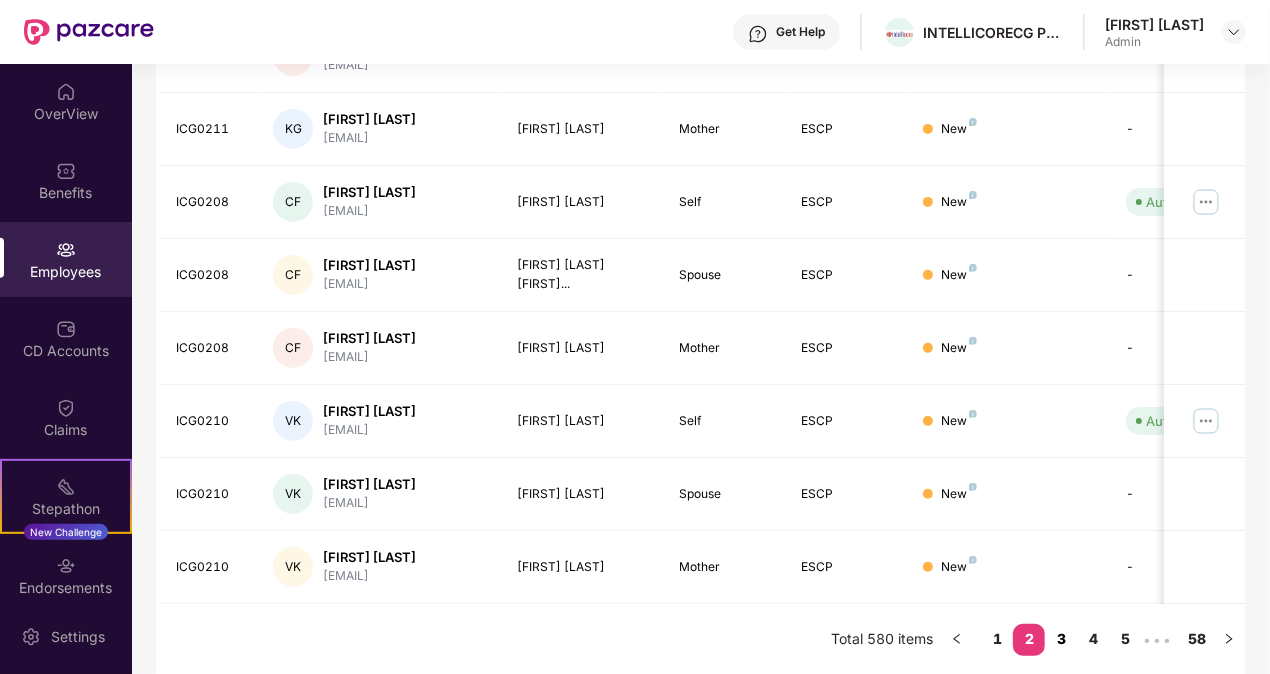 click on "3" at bounding box center (1061, 639) 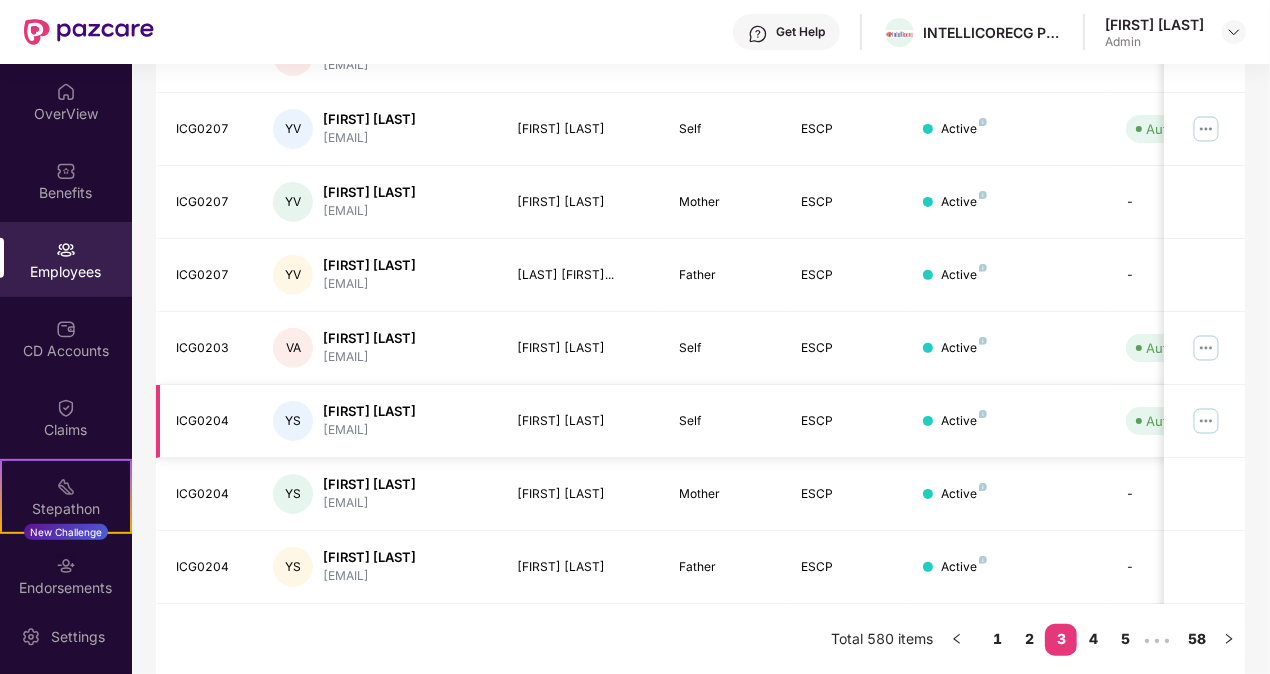 click at bounding box center (1206, 421) 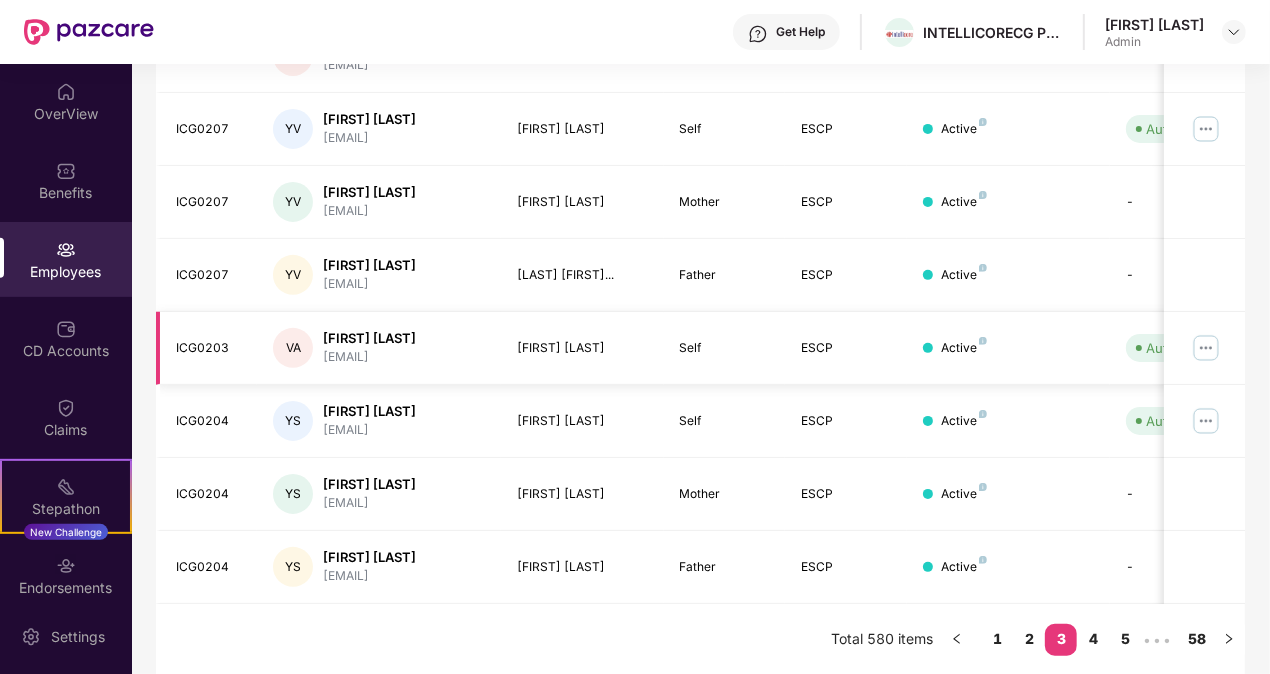 click at bounding box center [1206, 348] 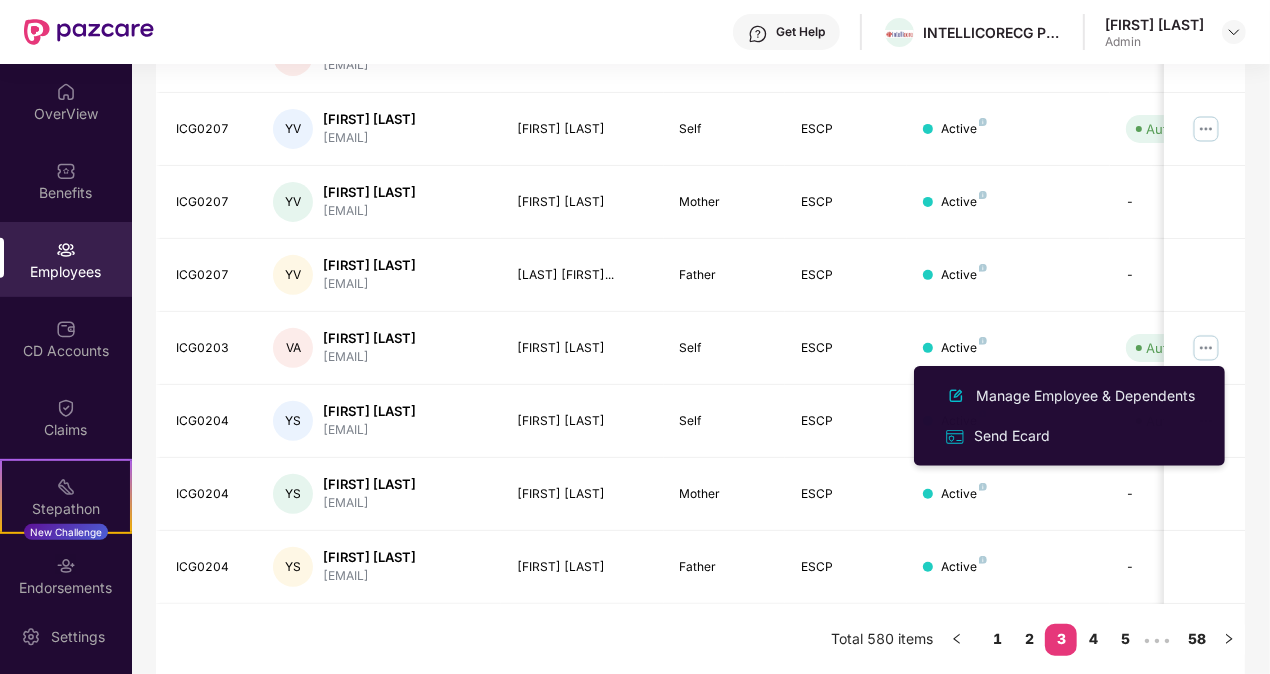 click on "Filters Group Health Insurance Employee  Reports 145 Employees 76 Spouse 69 Child 246 Parents 536 Employees+dependents All Download Filtered Report EID Employee Name Insured Name Relationship Coverage Type Endorsement Status Platform Status Joining Date Manage                   ICG0206 JC [FIRST] [LAST]   [EMAIL] [FIRST] [LAST] Self ESCP Active Auto Verified [DATE] [YEAR] ICG0206 JC [FIRST] [LAST]   [EMAIL] [FIRST] [LAST] [FIRST] [LAST] Mother ESCP Active - [DATE] [YEAR] ICG0206 JC [FIRST] [LAST]   [EMAIL] [FIRST] [LAST] [FIRST] [LAST] Father ESCP Active - [DATE] [YEAR] ICG0207 YV [FIRST] [LAST]   [EMAIL] [FIRST] [LAST] [FIRST] [LAST] Self ESCP Active Auto Verified [DATE] [YEAR] ICG0207 YV [FIRST] [LAST]   [EMAIL] [FIRST] [LAST] [FIRST] [LAST] Mother ESCP Active - [DATE] [YEAR] ICG0207 YV [FIRST] [LAST]   [EMAIL] [FIRST] [LAST] [LAST] [FIRST]... Father ESCP Active - [DATE] [YEAR] ICG0203 VA [FIRST] [LAST]   [EMAIL] Self ESCP" at bounding box center [700, 128] 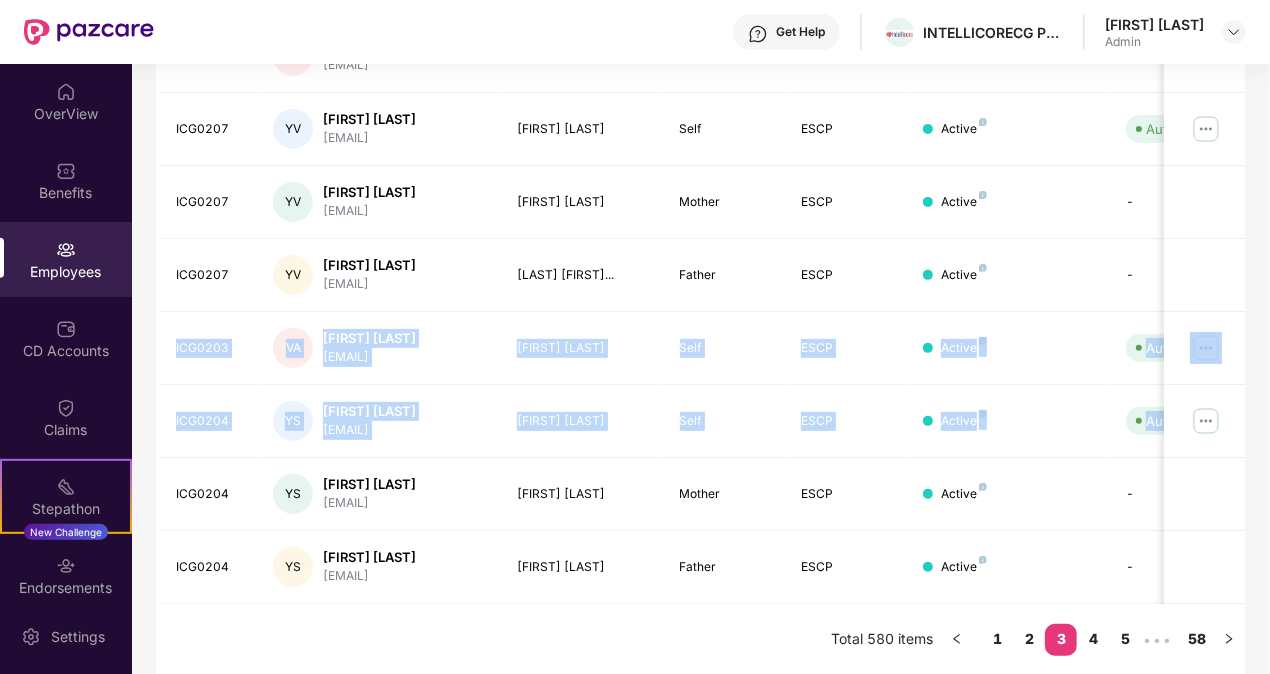 drag, startPoint x: 1265, startPoint y: 405, endPoint x: 1275, endPoint y: 245, distance: 160.3122 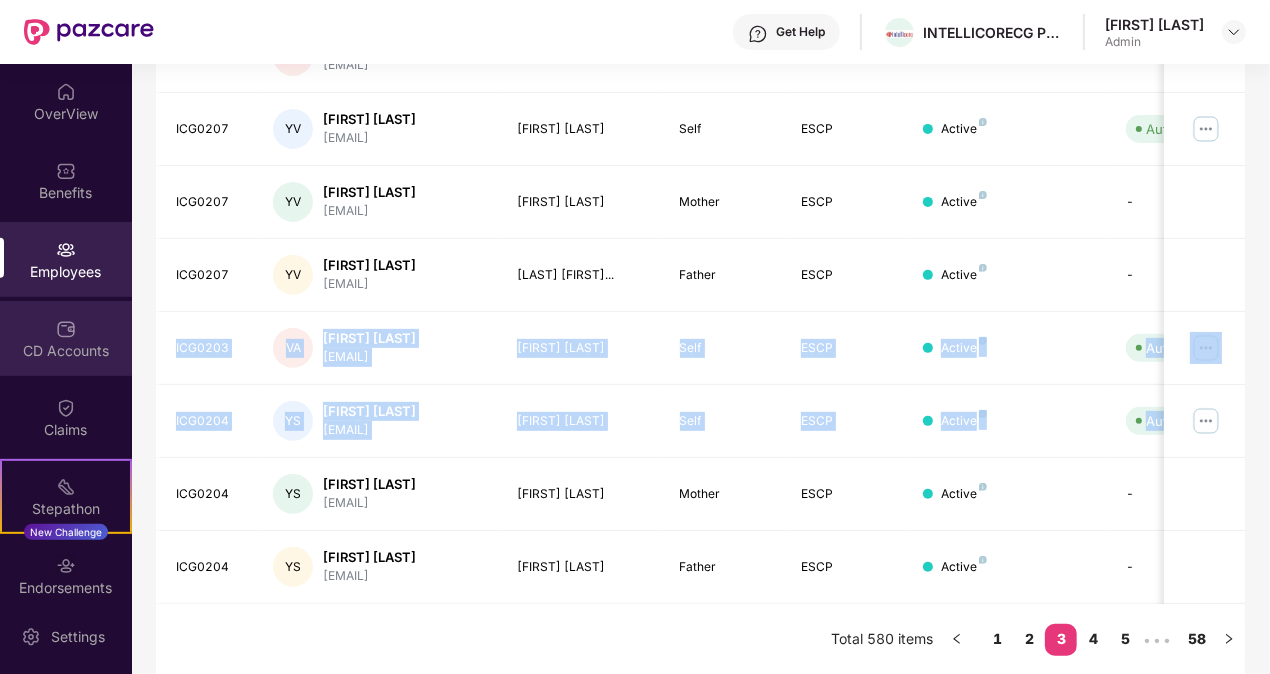 click at bounding box center (66, 329) 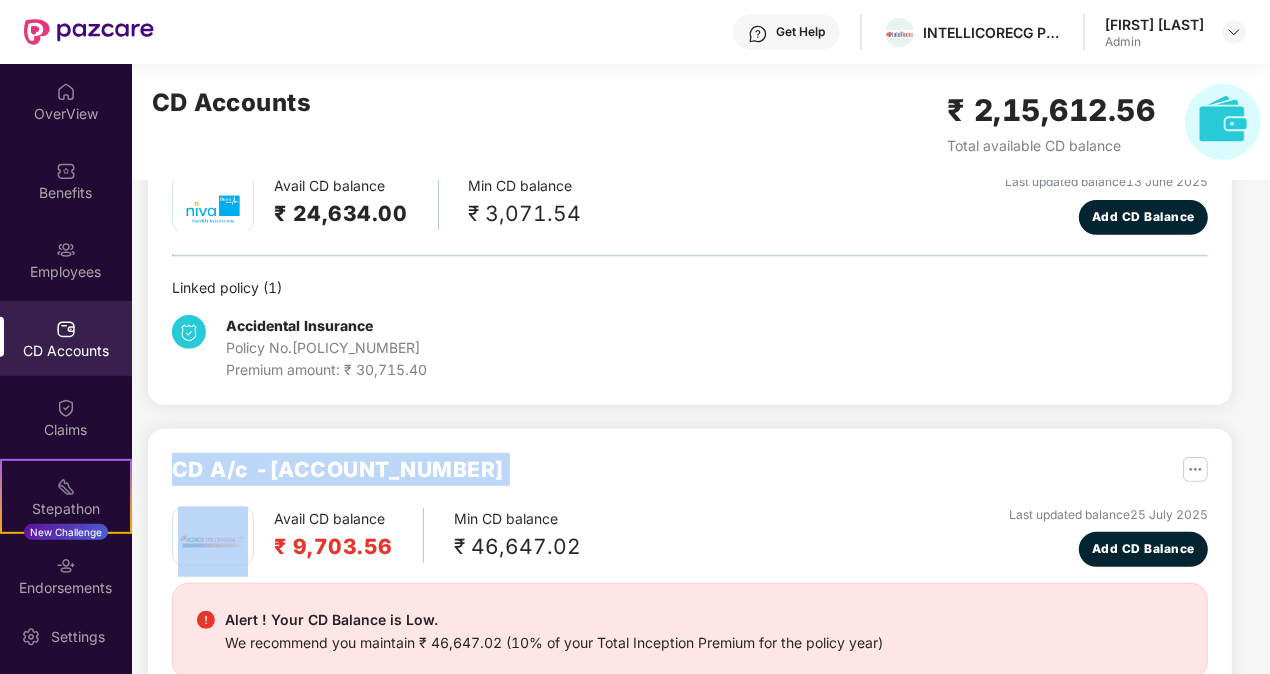 drag, startPoint x: 1267, startPoint y: 369, endPoint x: 1273, endPoint y: 456, distance: 87.20665 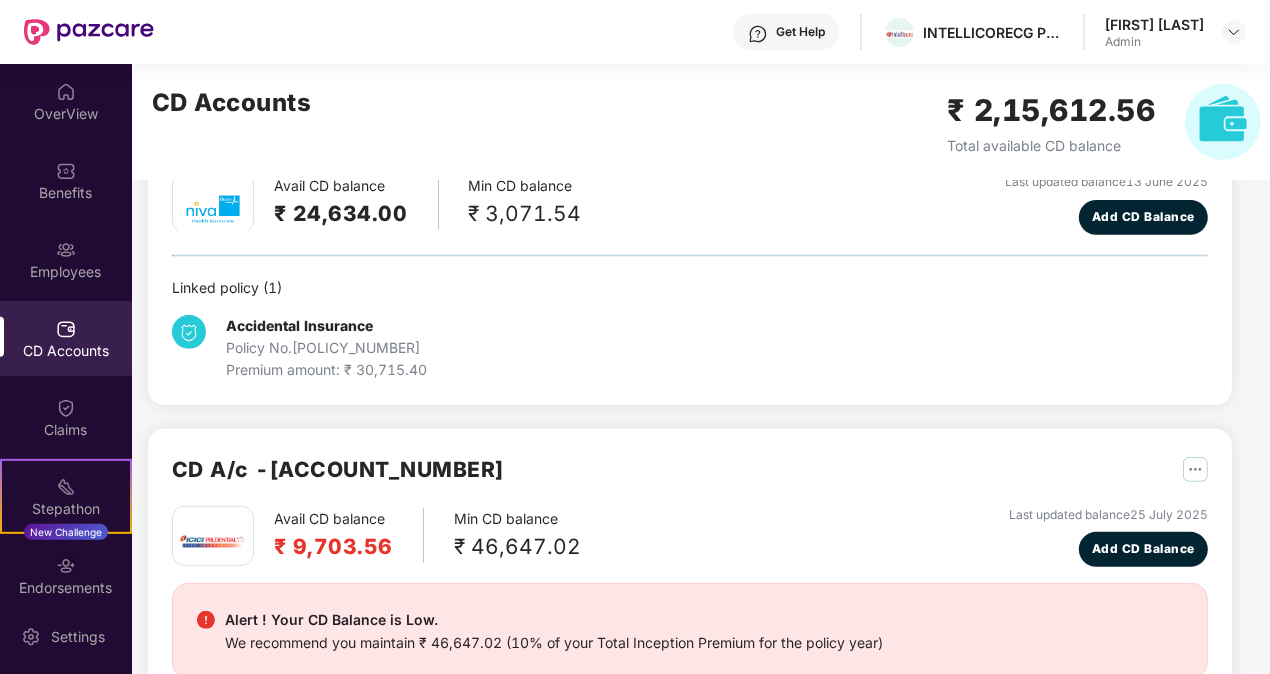 drag, startPoint x: 1273, startPoint y: 456, endPoint x: 1250, endPoint y: 612, distance: 157.6864 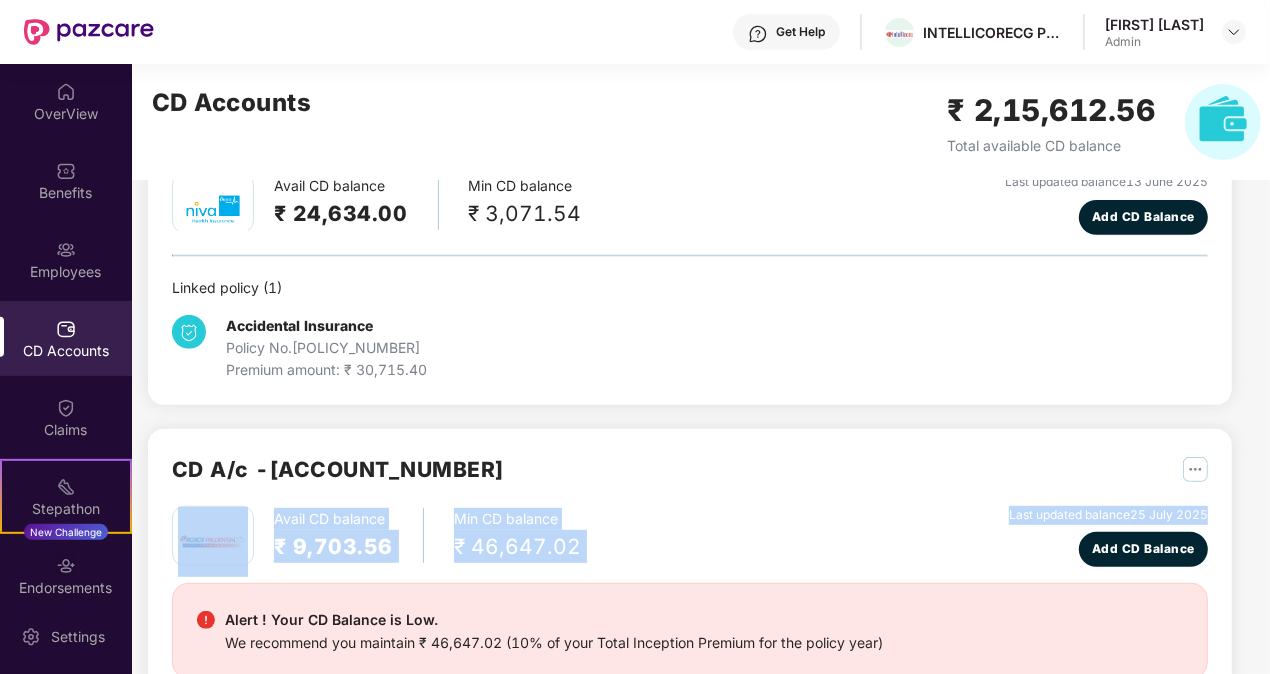 drag, startPoint x: 1268, startPoint y: 442, endPoint x: 1268, endPoint y: 513, distance: 71 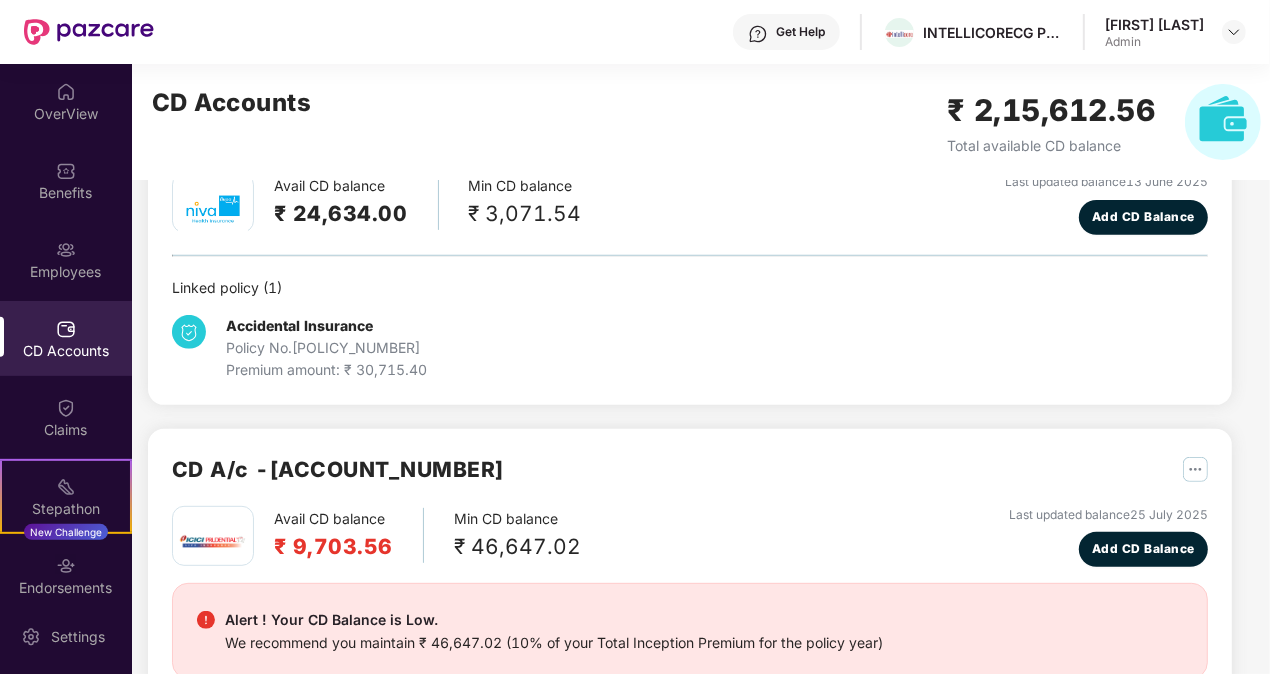 drag, startPoint x: 1268, startPoint y: 513, endPoint x: 1257, endPoint y: 558, distance: 46.32494 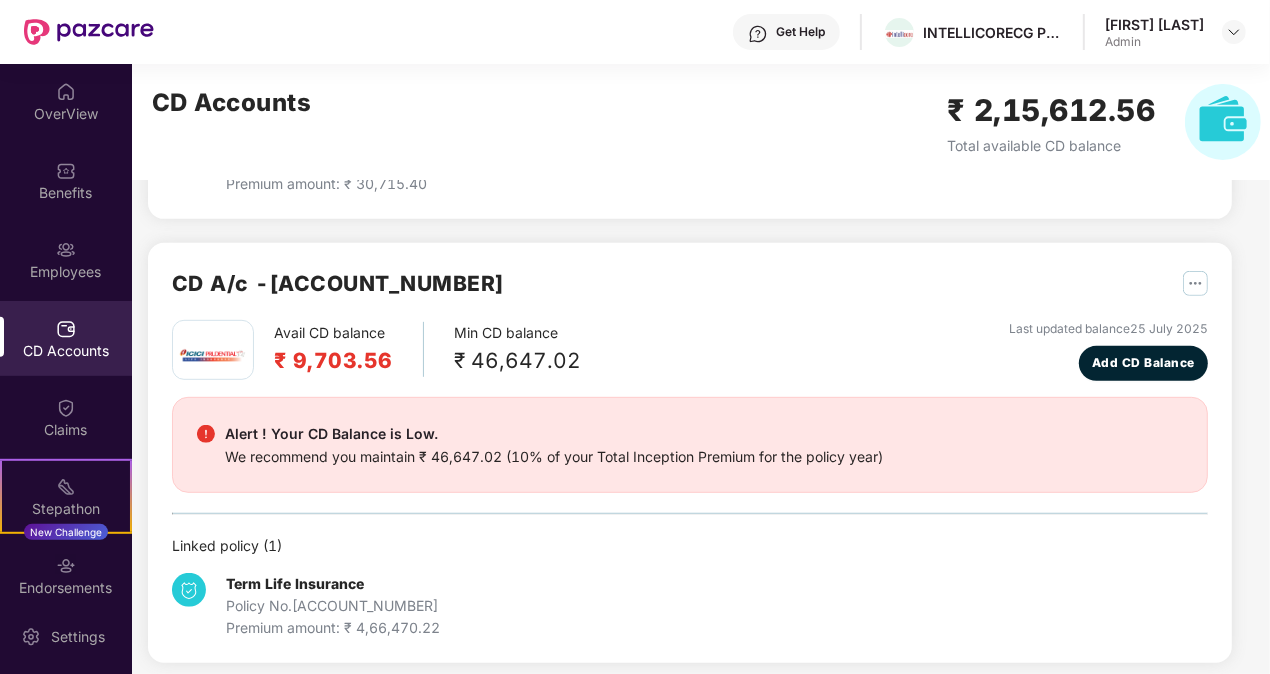 scroll, scrollTop: 751, scrollLeft: 0, axis: vertical 